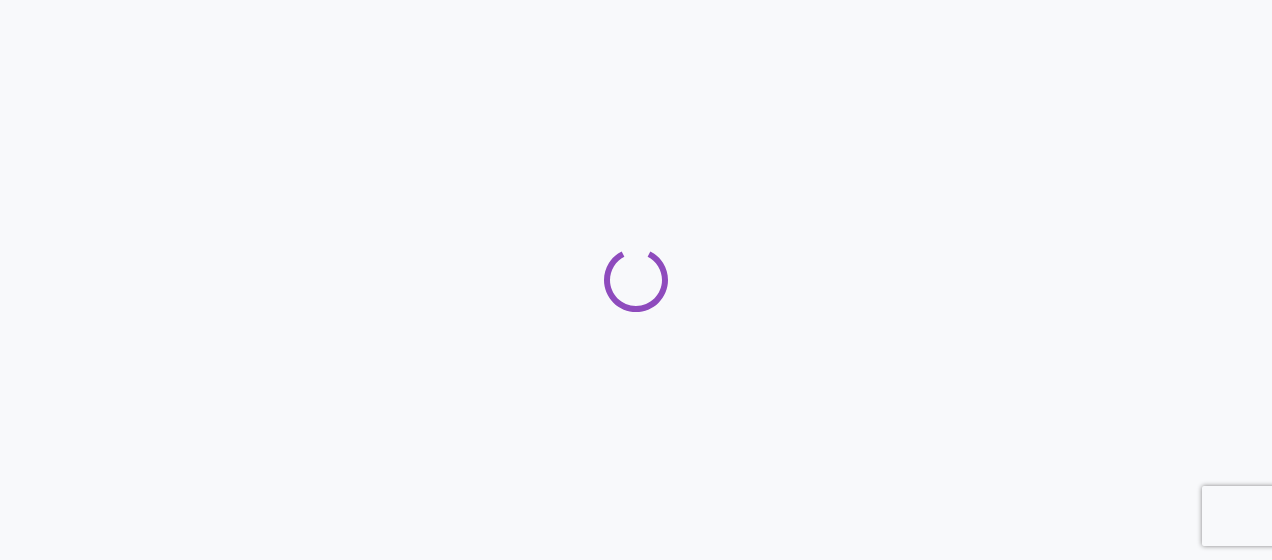scroll, scrollTop: 0, scrollLeft: 0, axis: both 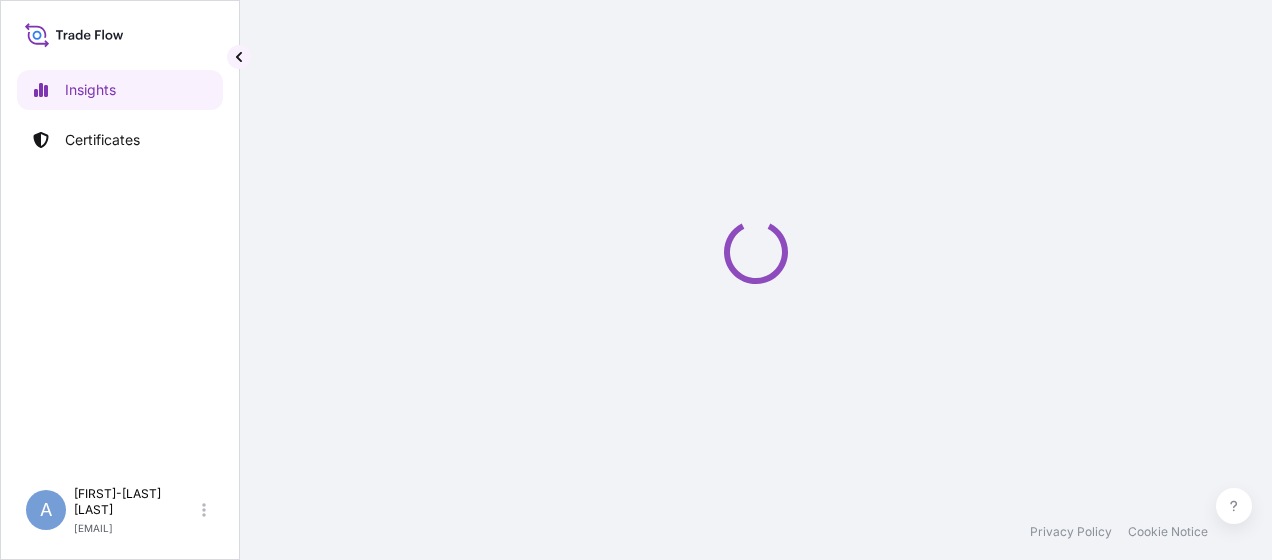 select on "2025" 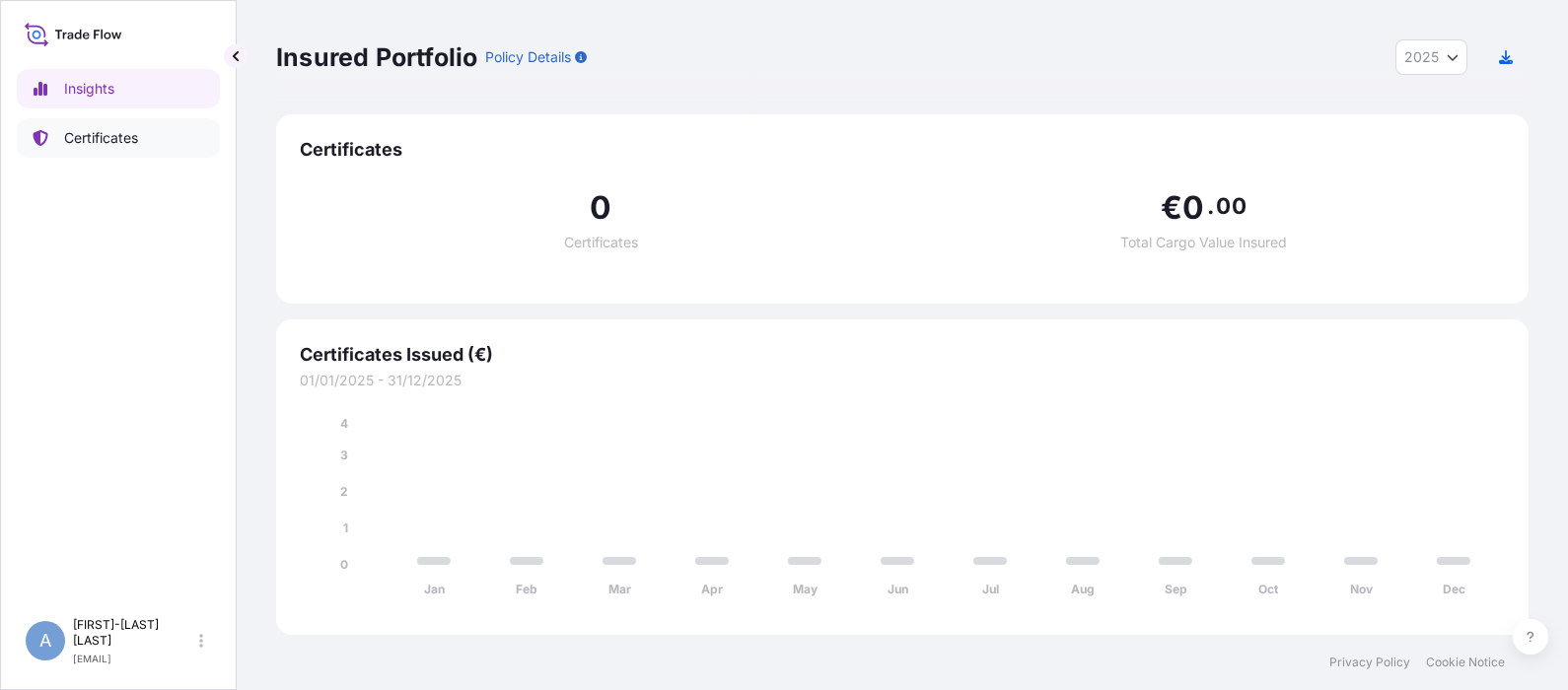 click on "Certificates" at bounding box center (101, 138) 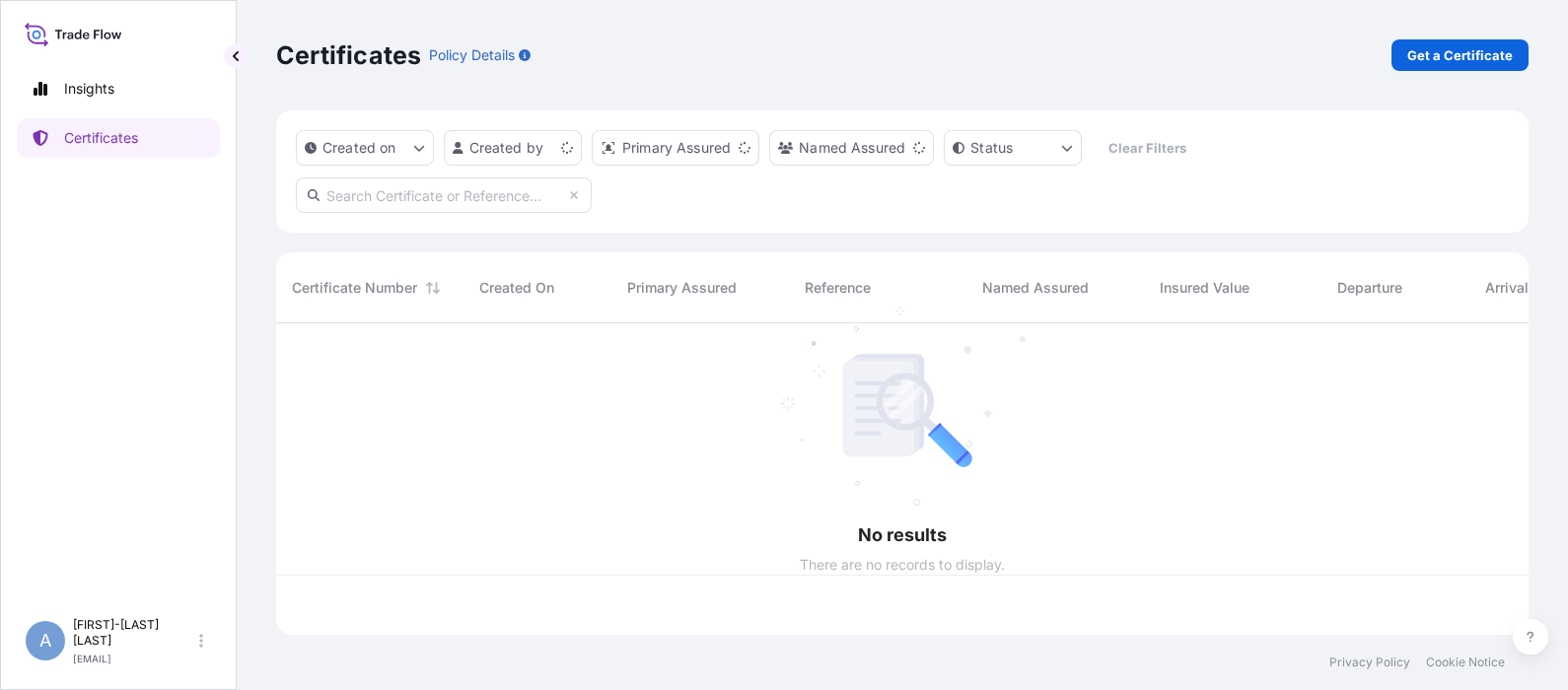 scroll, scrollTop: 20, scrollLeft: 20, axis: both 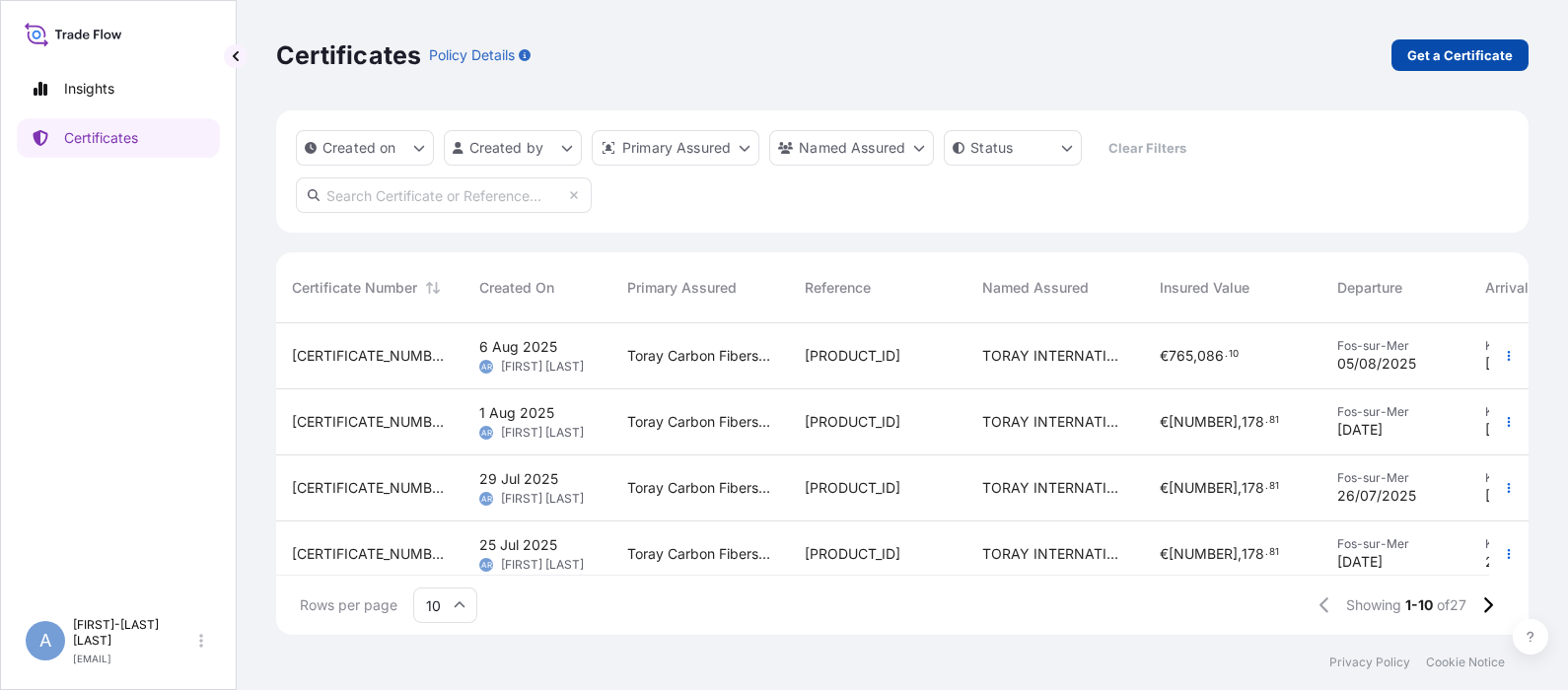 click on "Get a Certificate" at bounding box center (1460, 55) 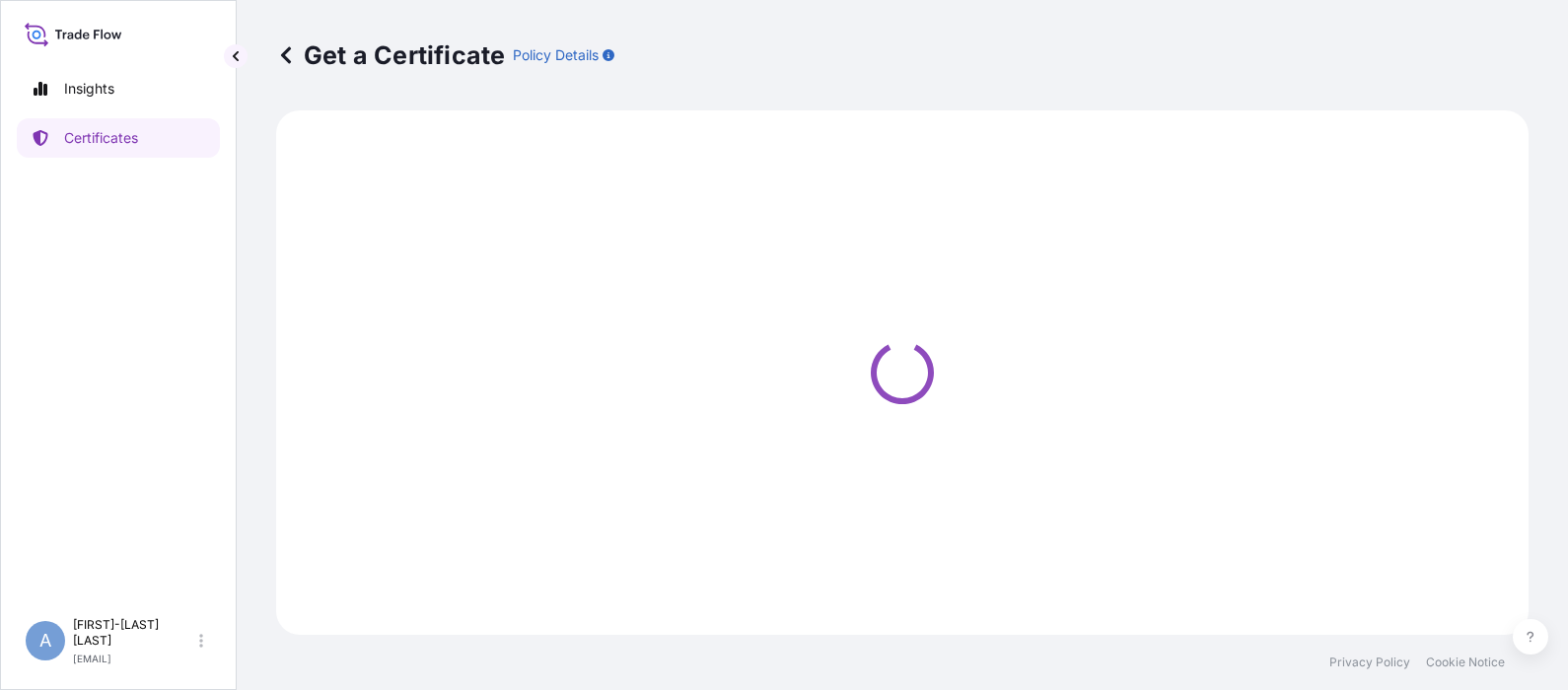 select on "Ocean Vessel" 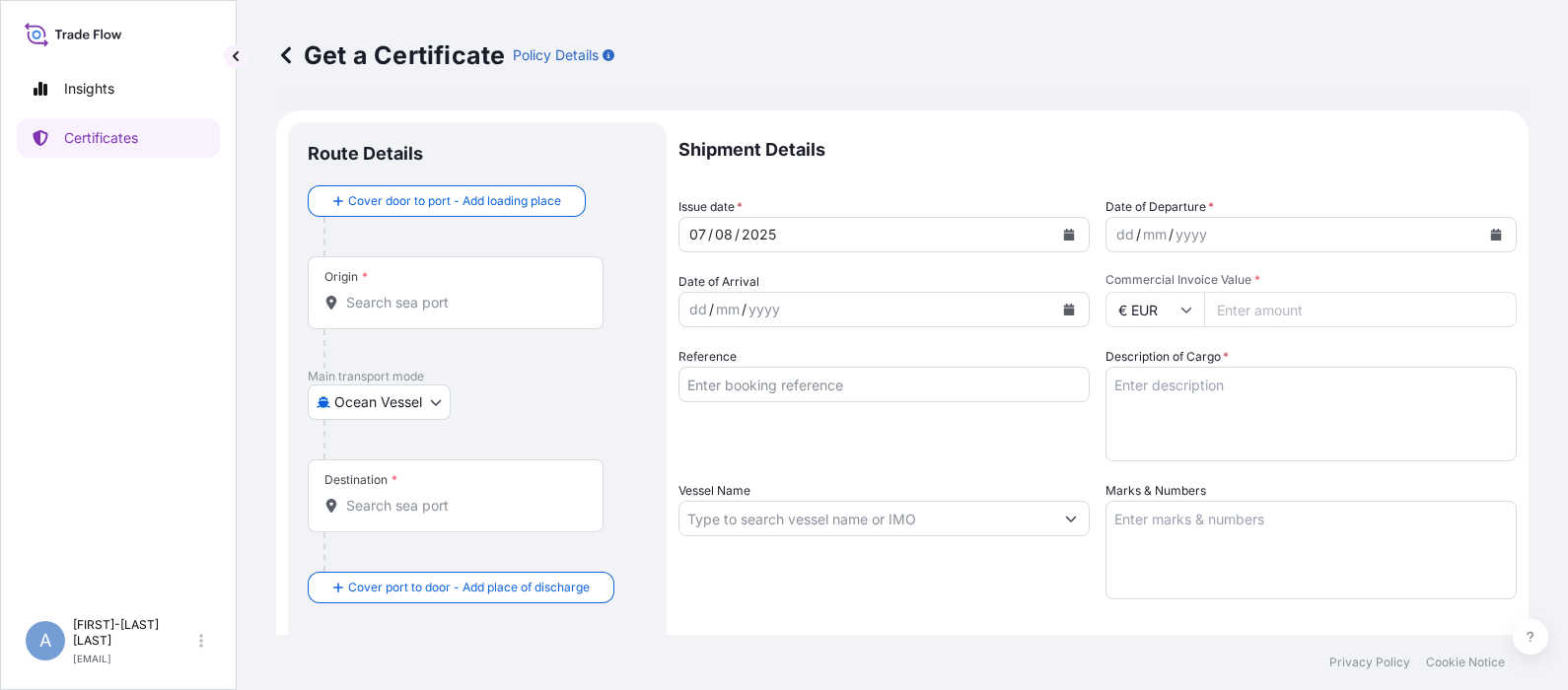 click on "Origin *" at bounding box center (463, 303) 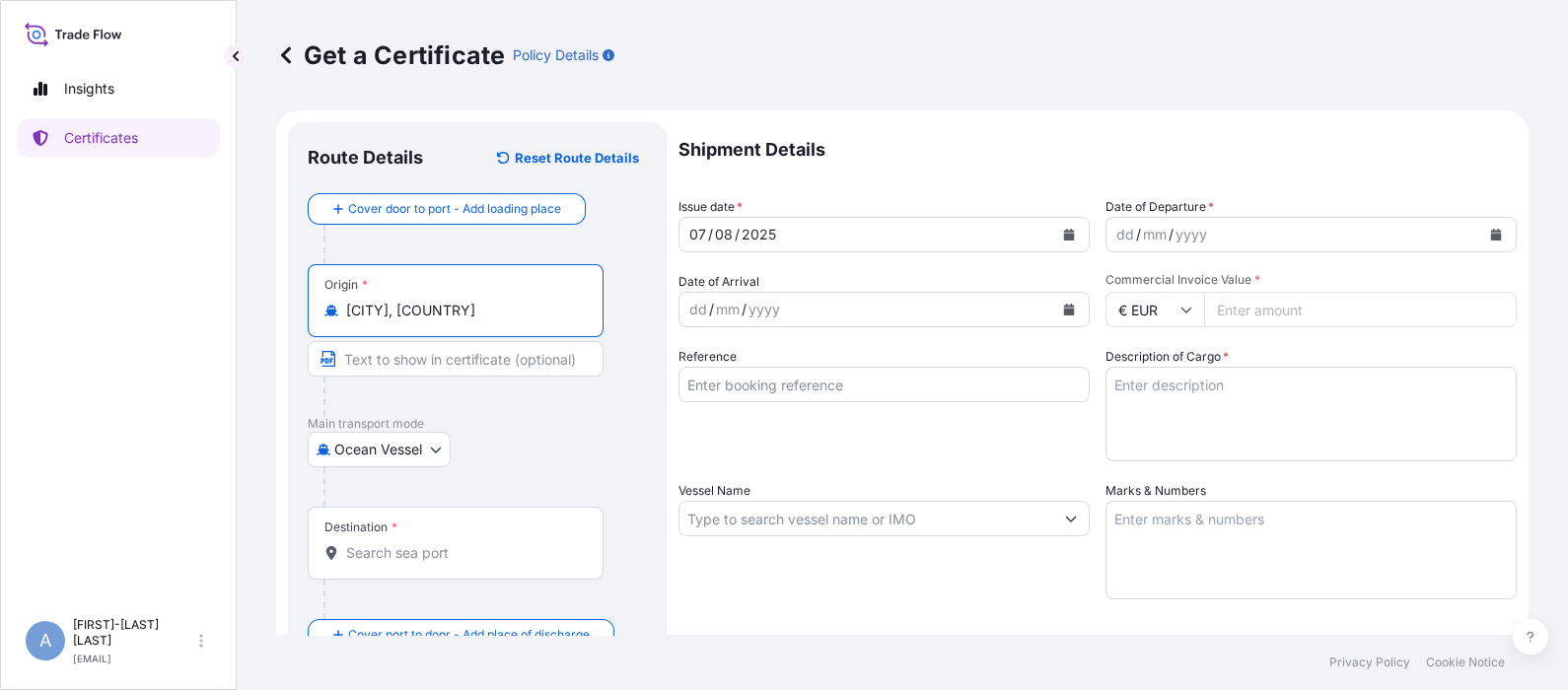 drag, startPoint x: 542, startPoint y: 311, endPoint x: 226, endPoint y: 327, distance: 316.4048 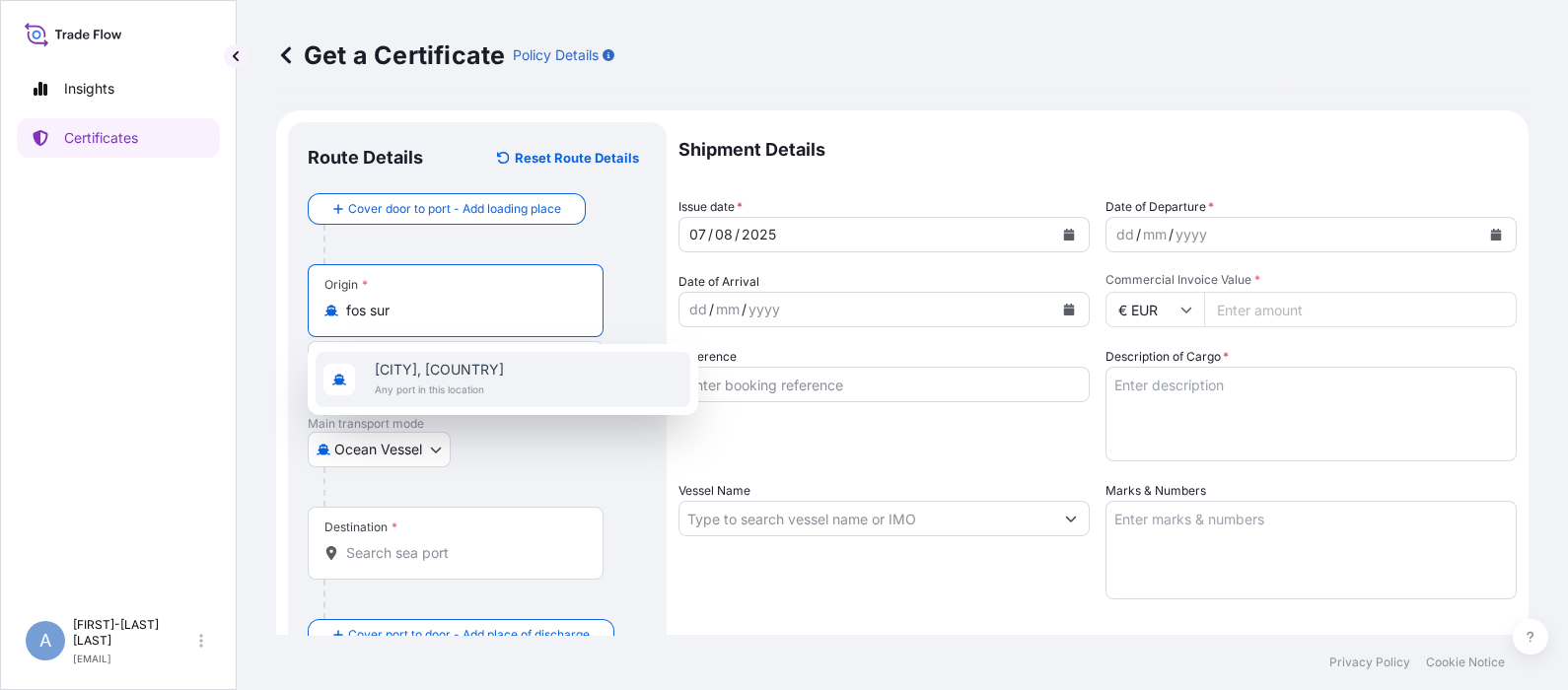 click on "[CITY], [COUNTRY]" at bounding box center [439, 370] 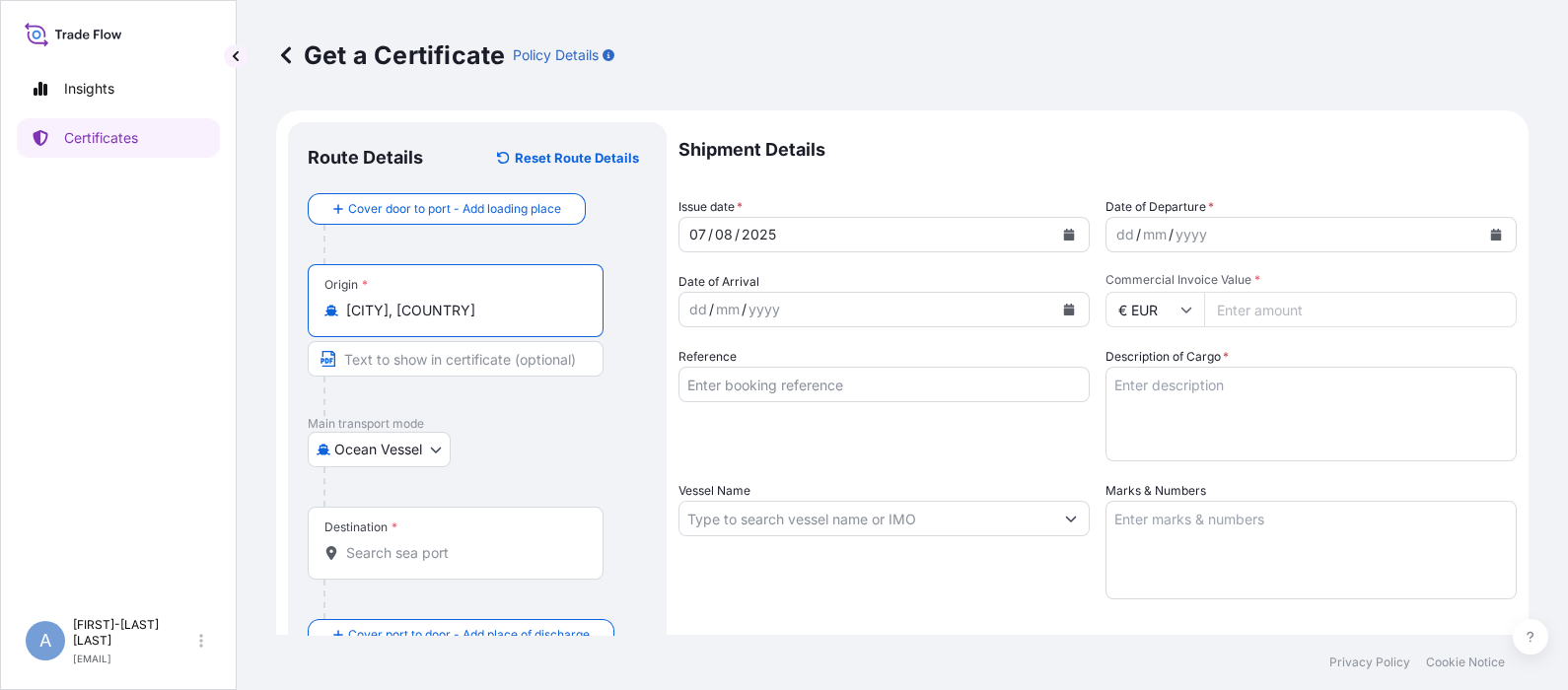 type on "[CITY], [COUNTRY]" 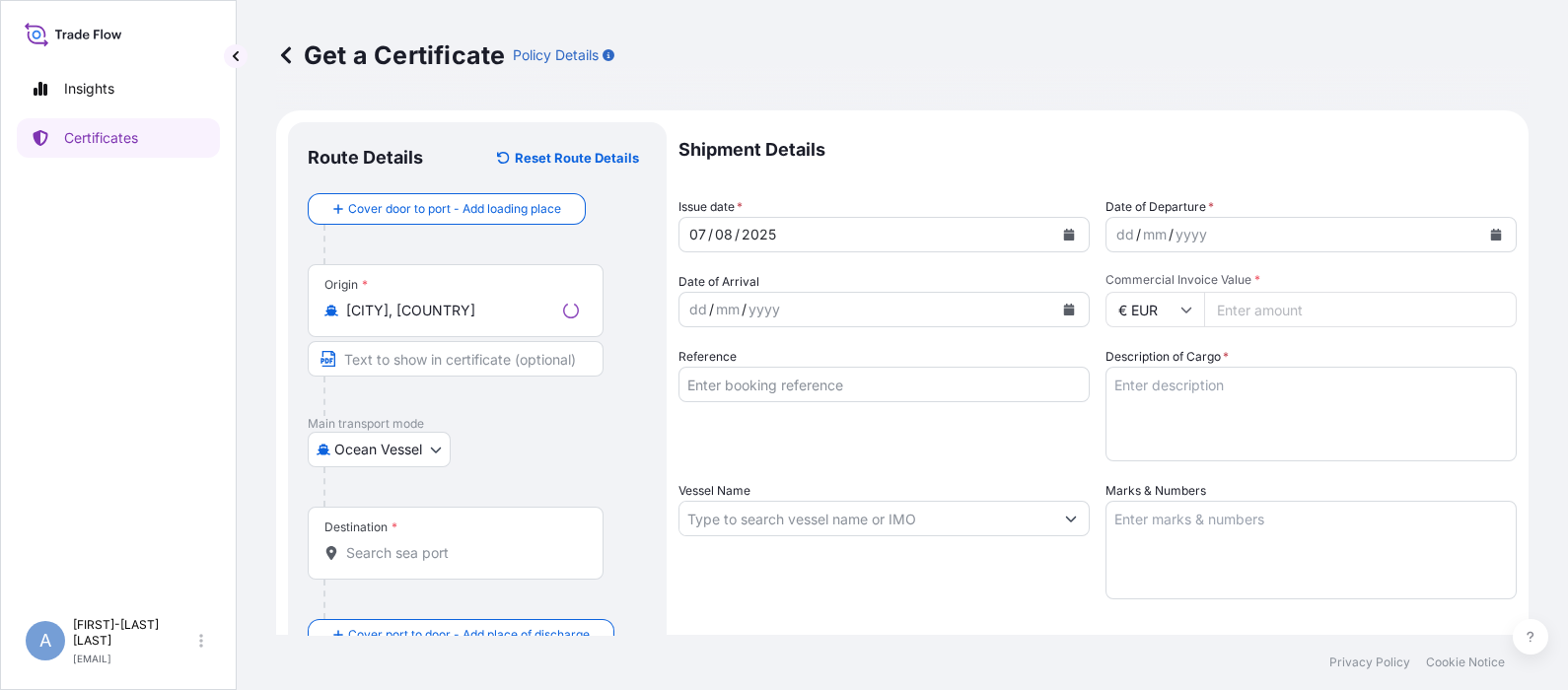 click on "Destination *" at bounding box center [456, 543] 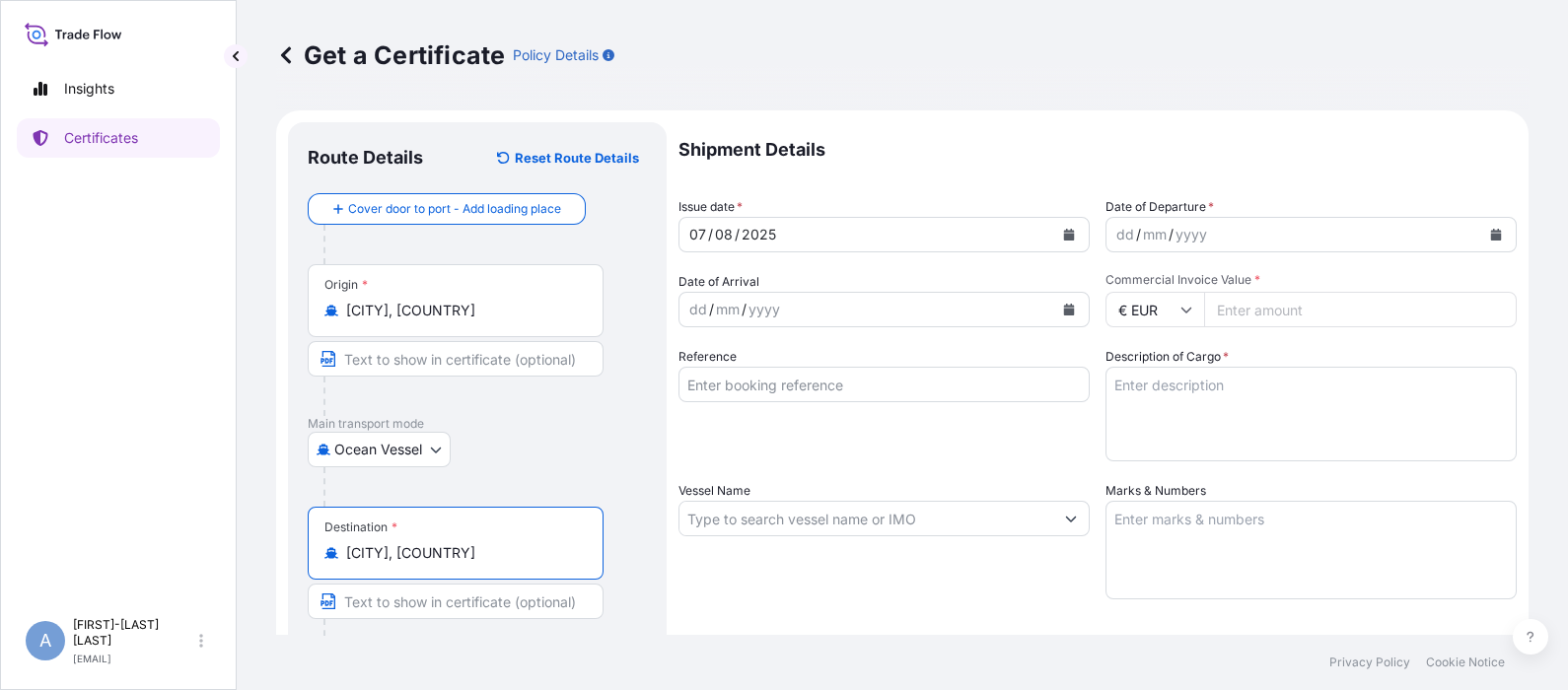 type on "[CITY], [COUNTRY]" 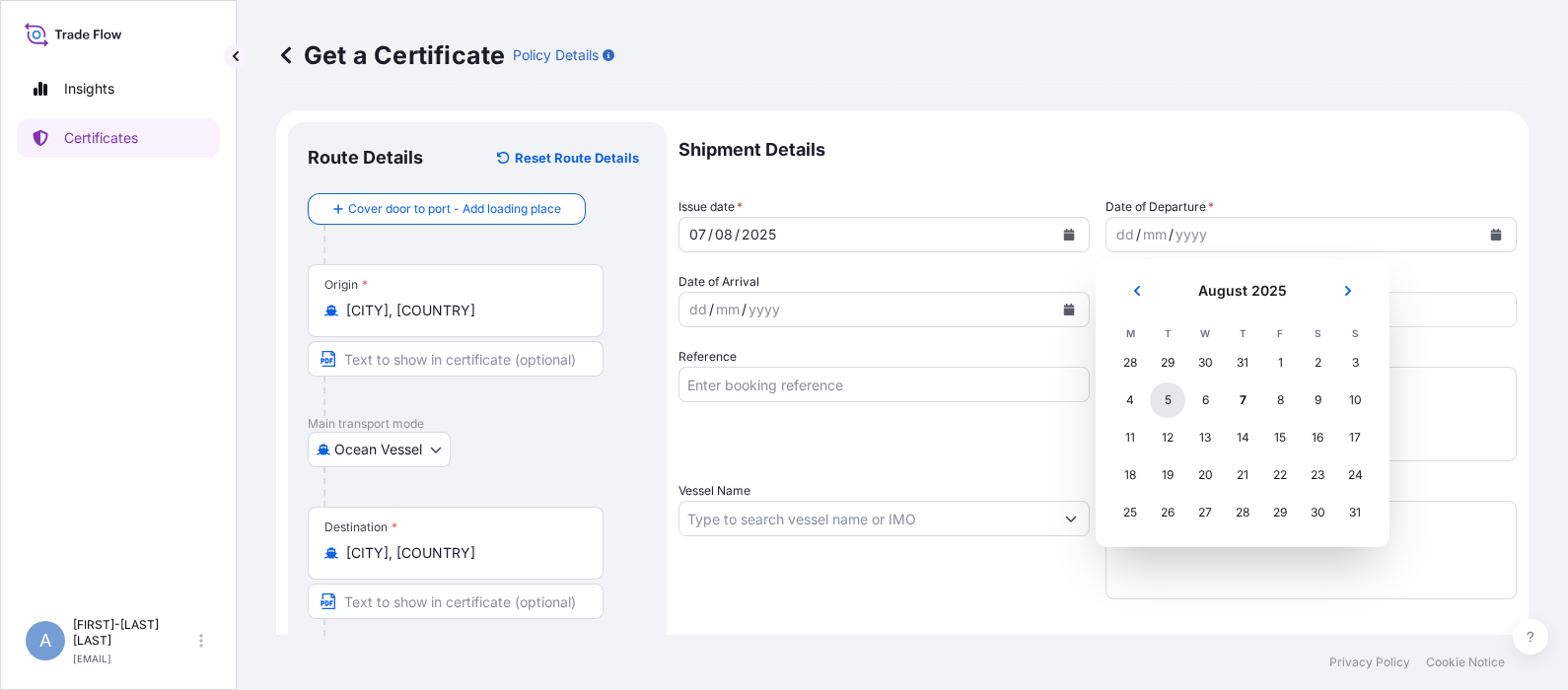 click on "5" at bounding box center (1168, 400) 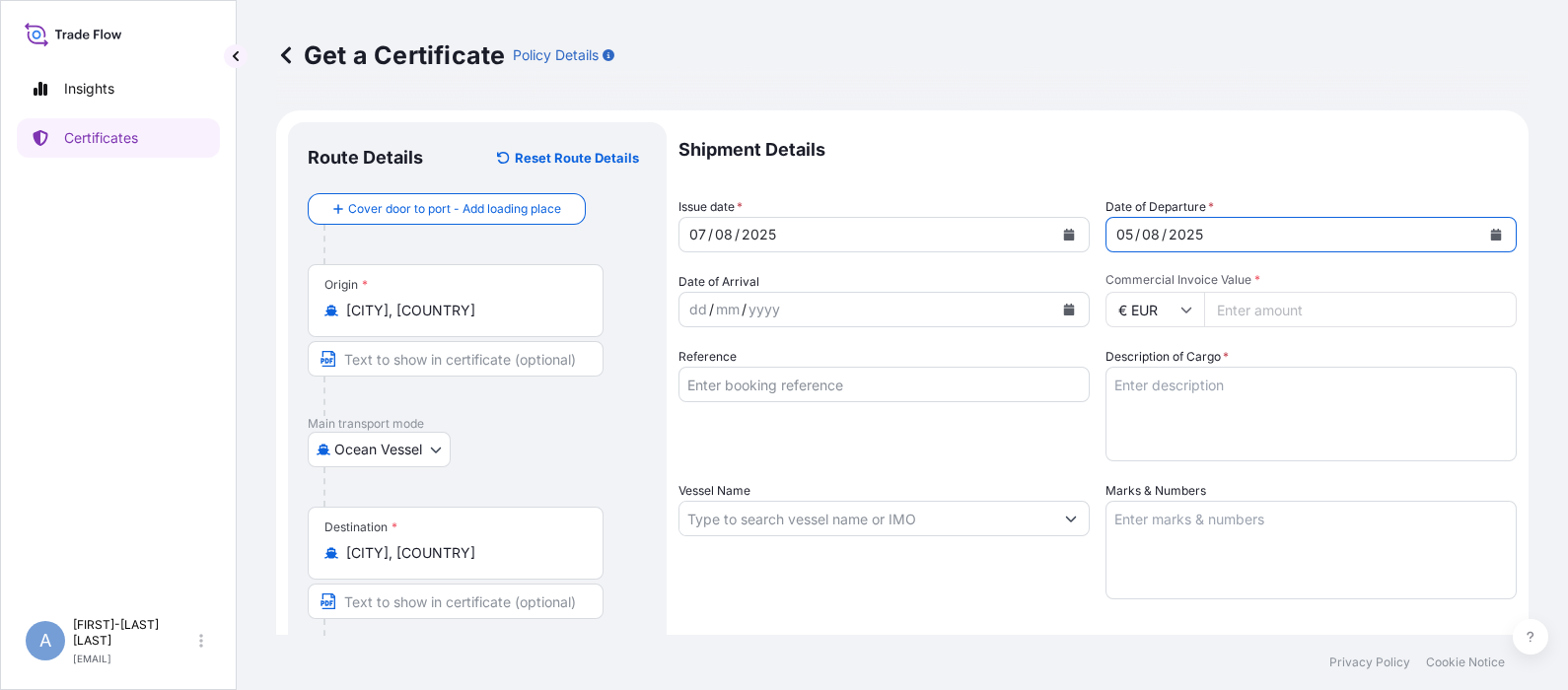 click on "dd / mm / yyyy" at bounding box center (866, 310) 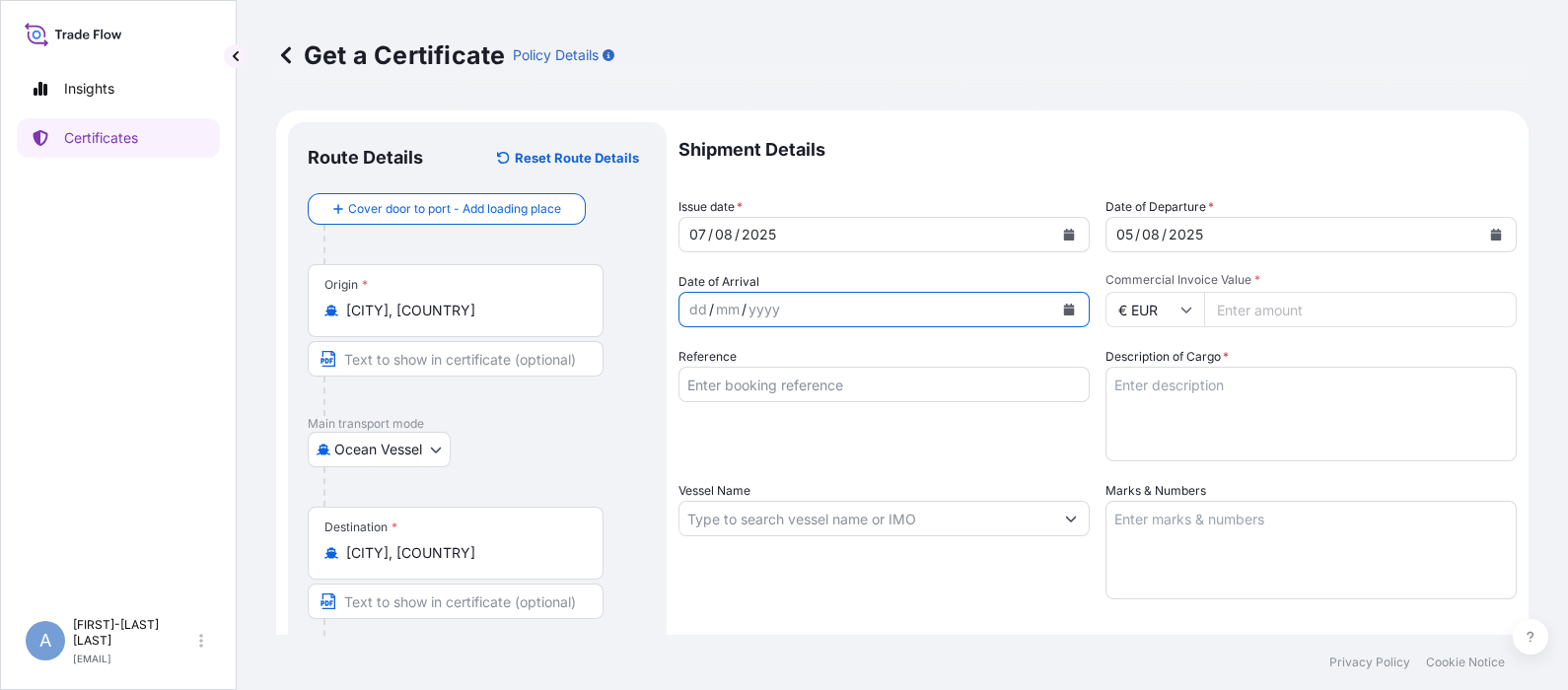 click 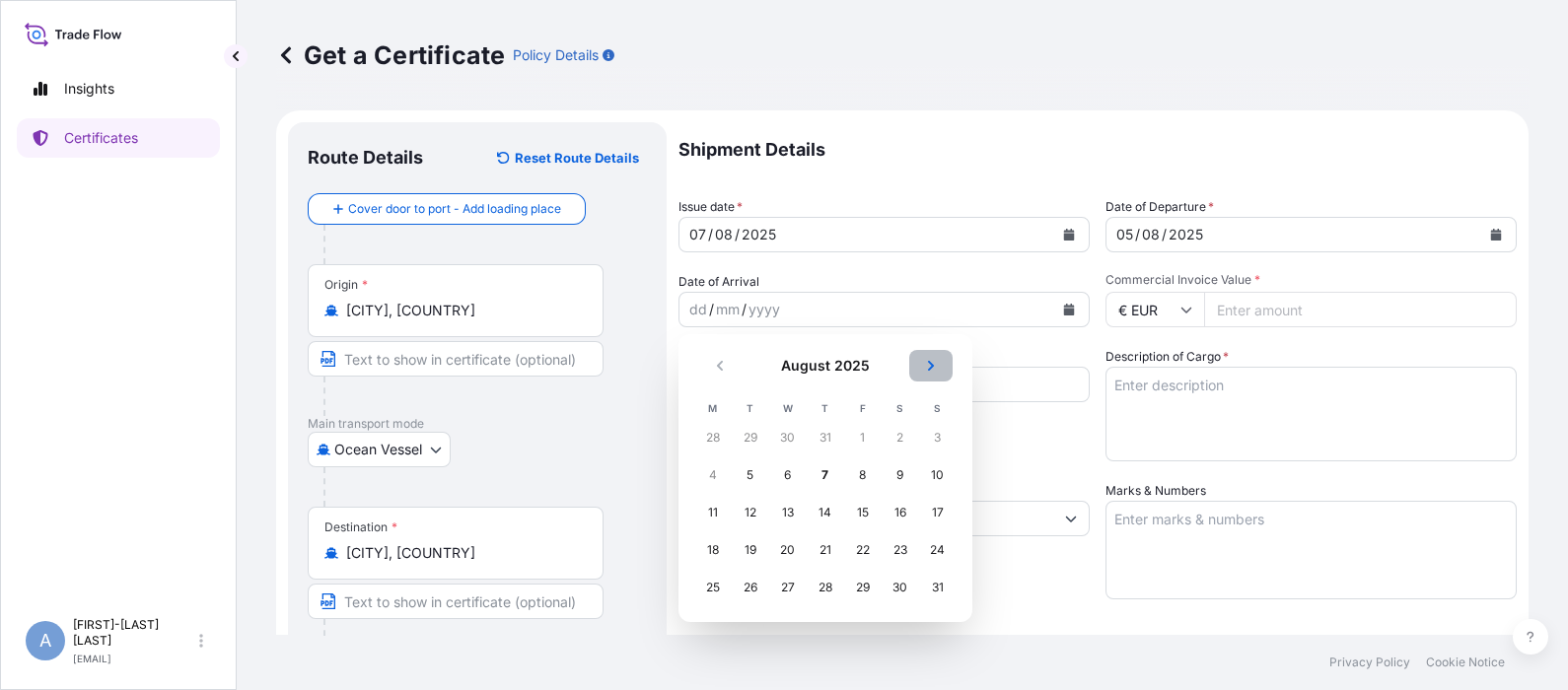 click at bounding box center [931, 366] 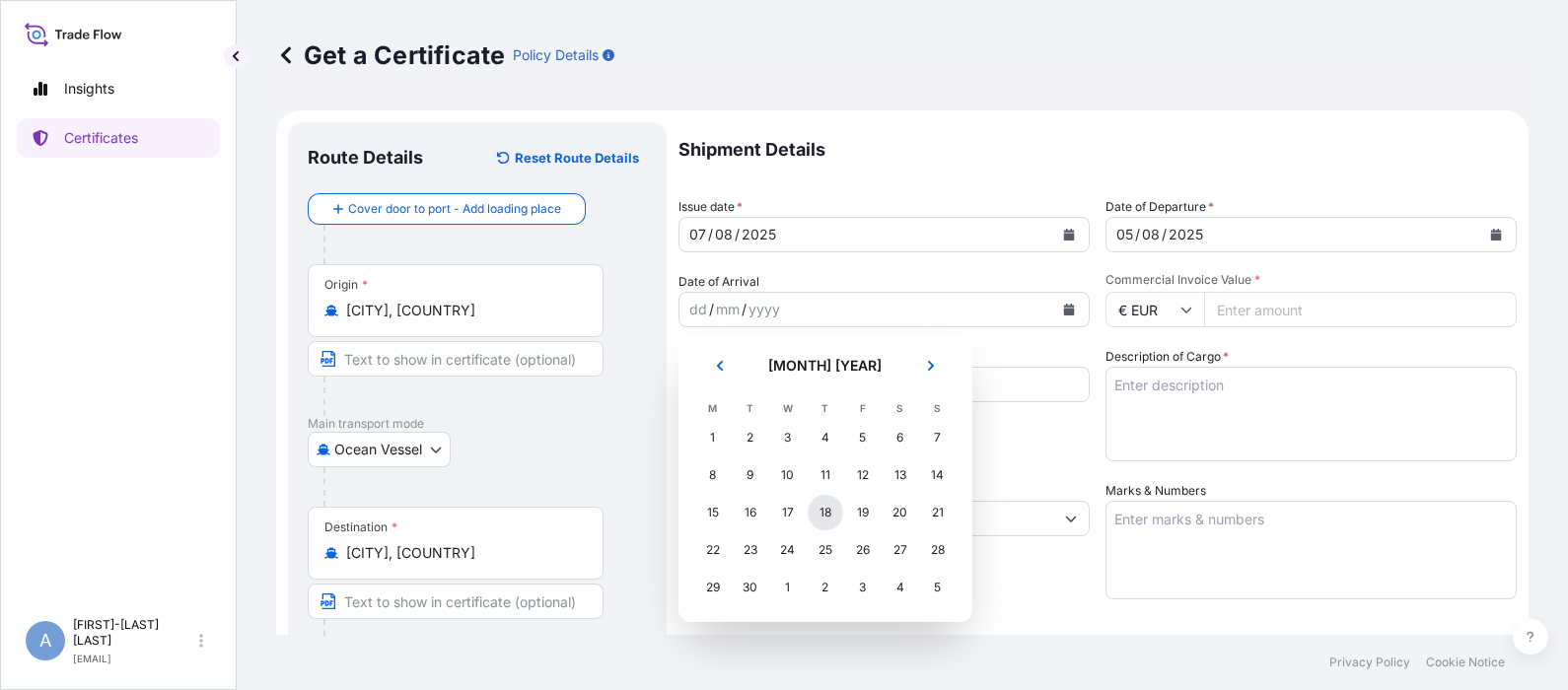 click on "18" at bounding box center (825, 513) 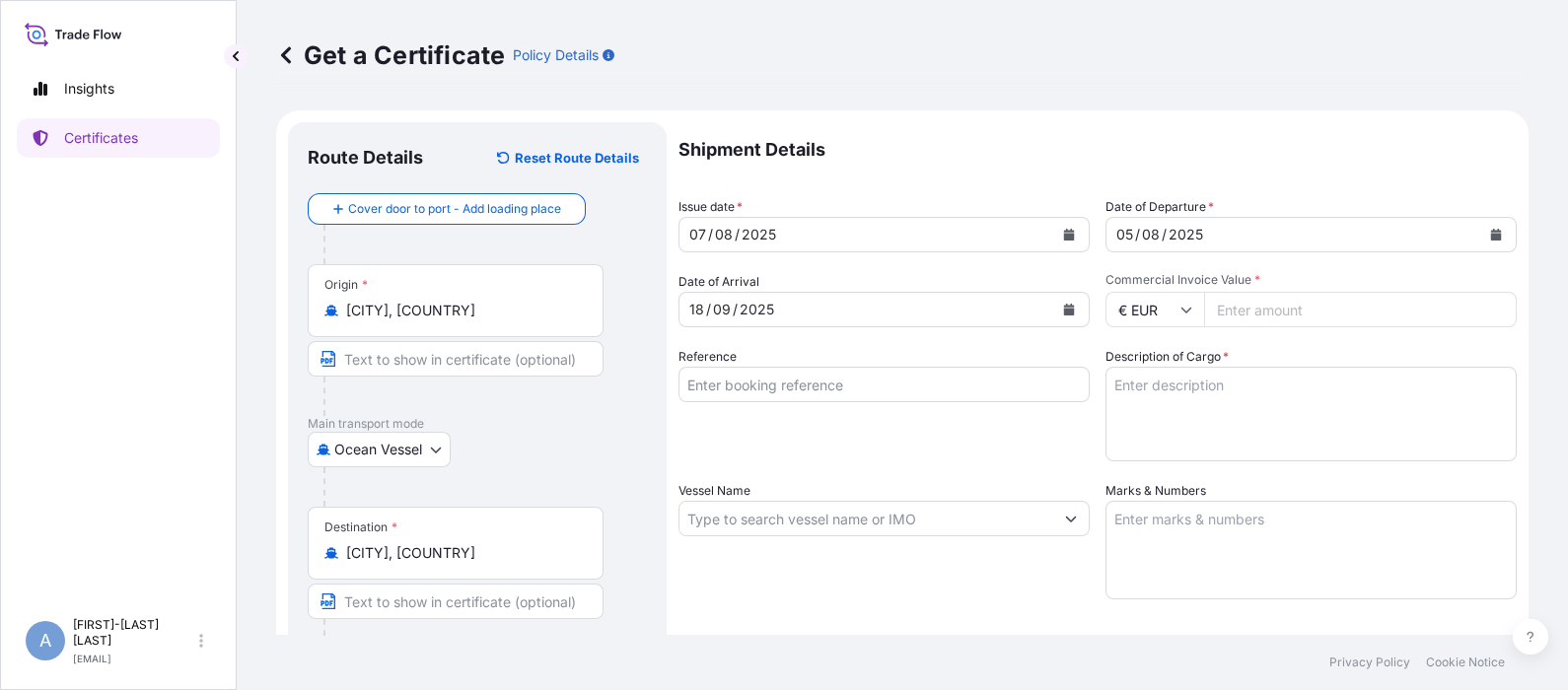 click on "Description of Cargo *" at bounding box center [1311, 414] 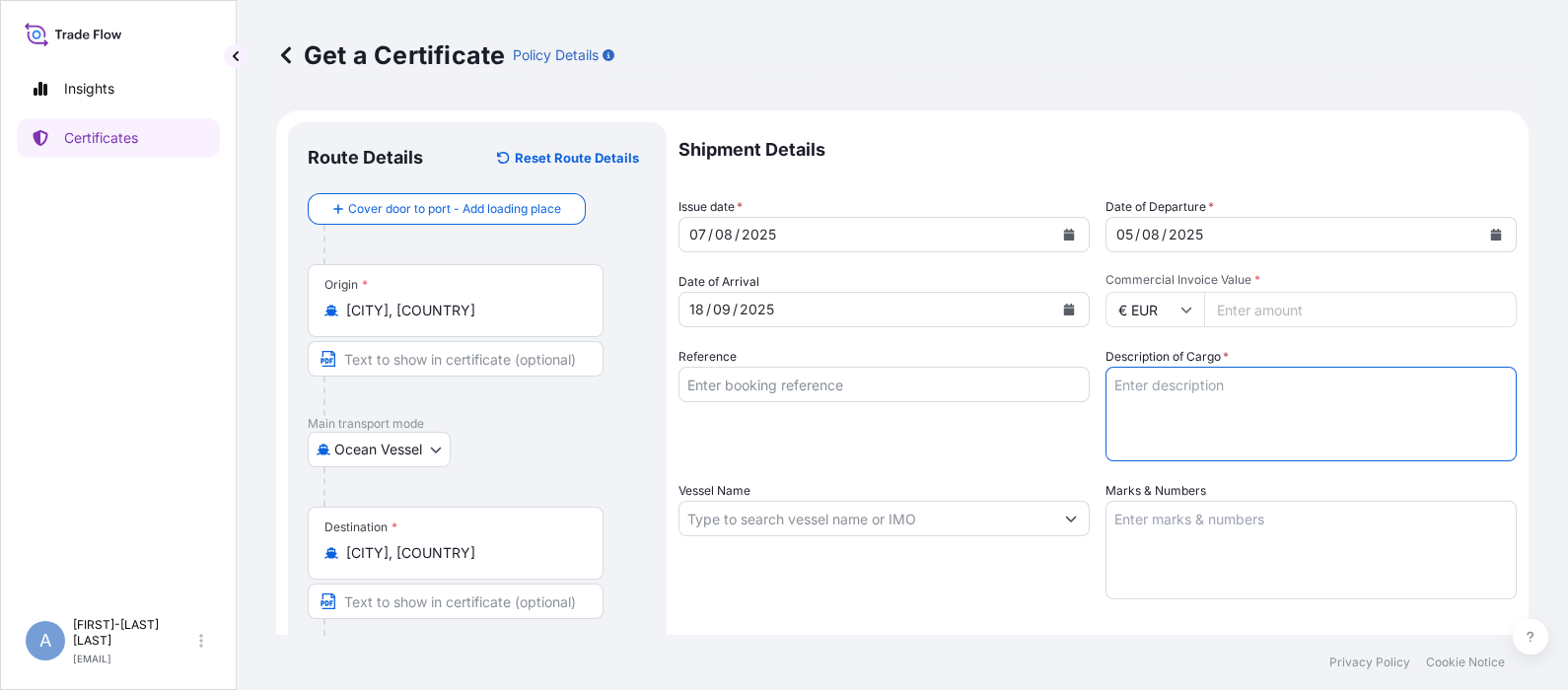 paste on "CARBON FIBER PRECURSOR" 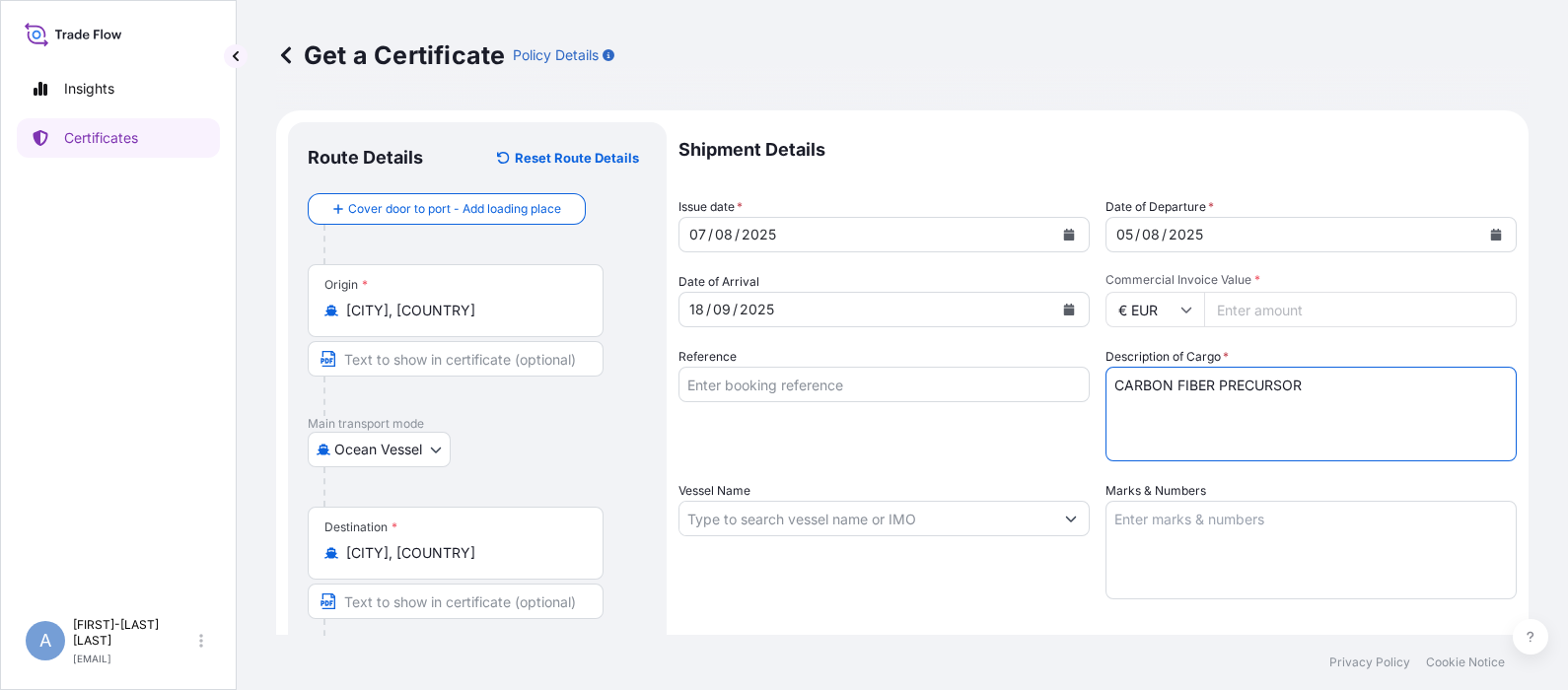 type on "CARBON FIBER PRECURSOR" 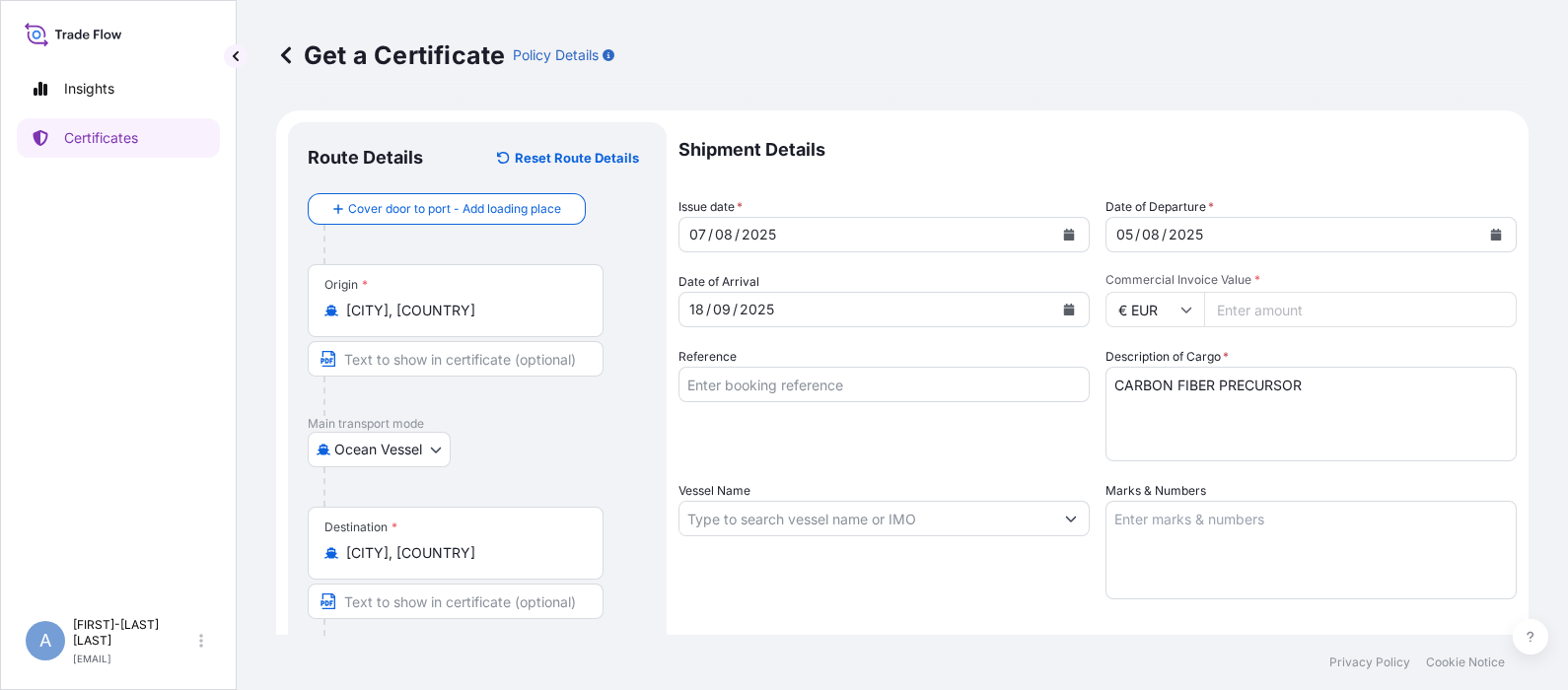 click on "Reference" at bounding box center [884, 384] 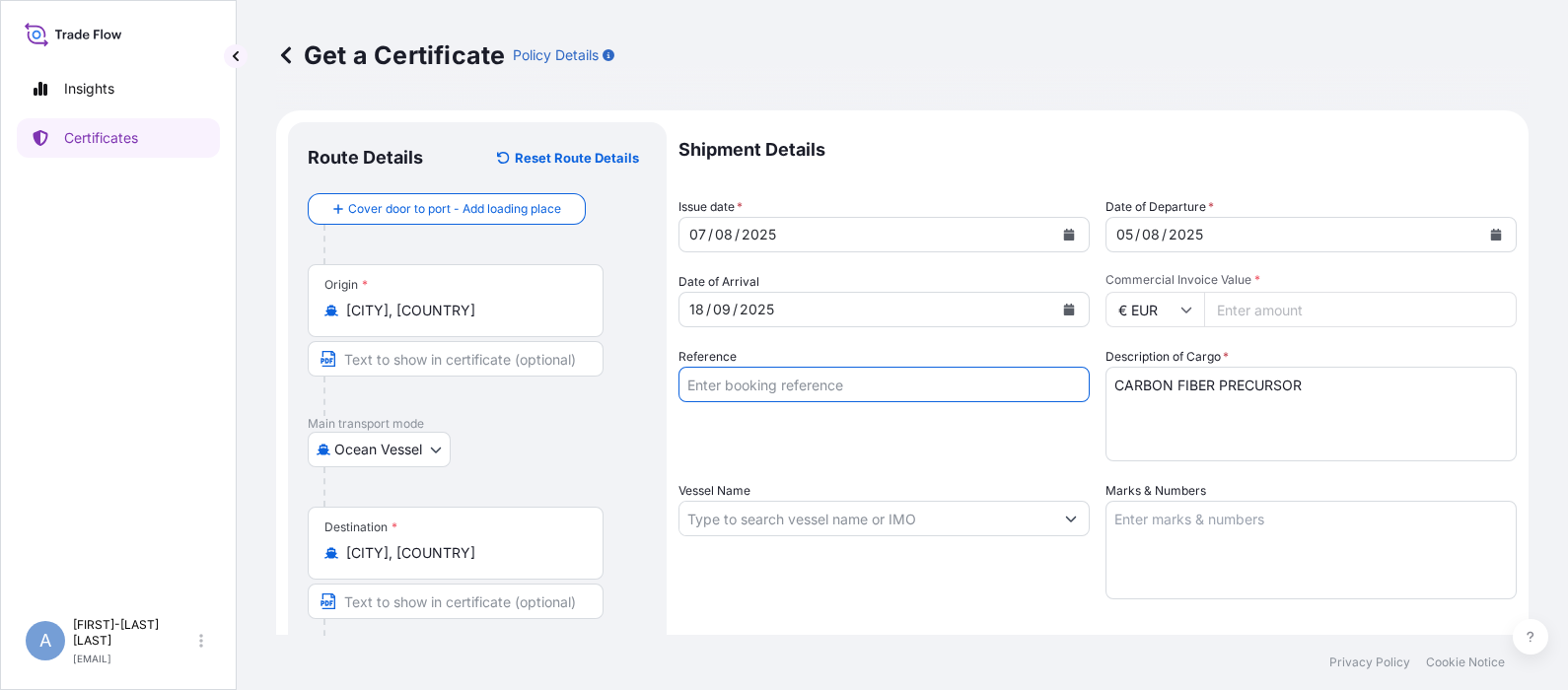 paste on "[PRODUCT_ID]" 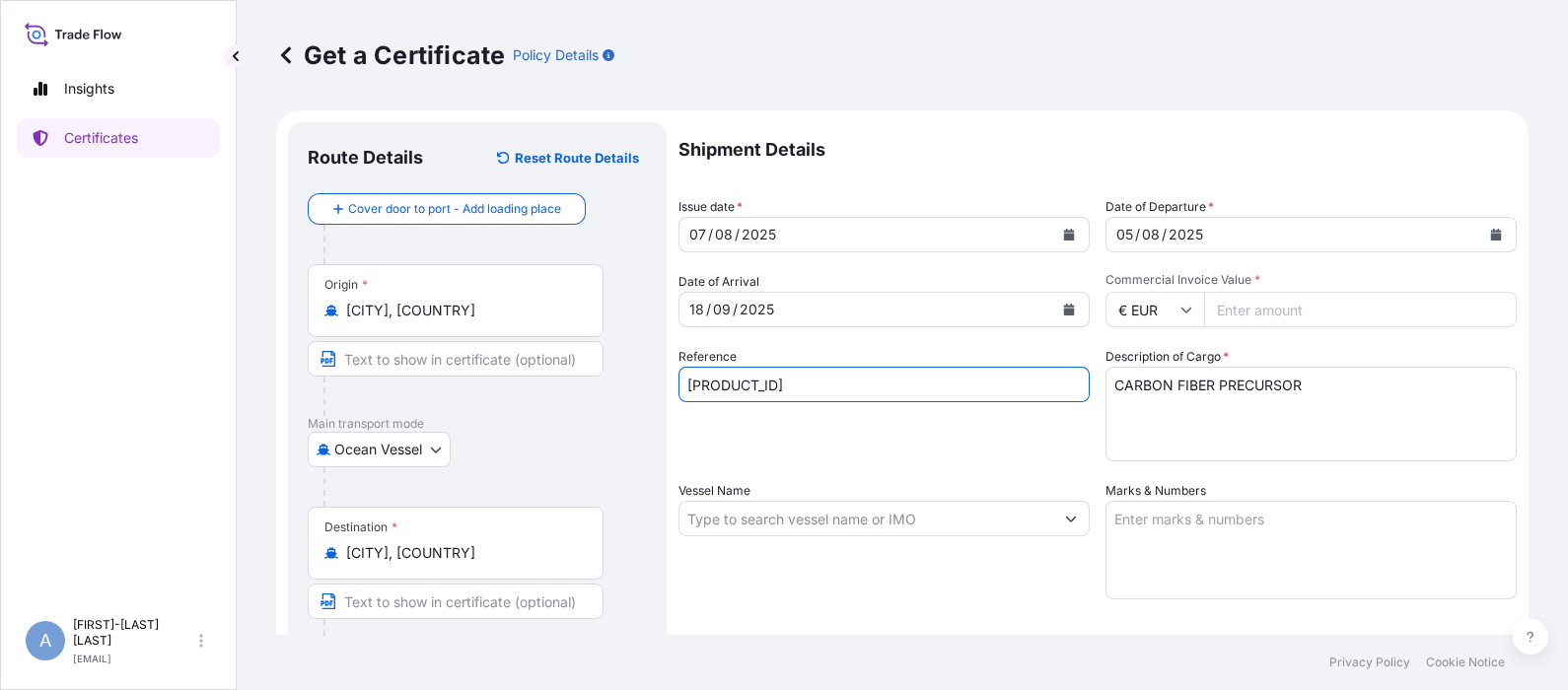 type on "[PRODUCT_ID]" 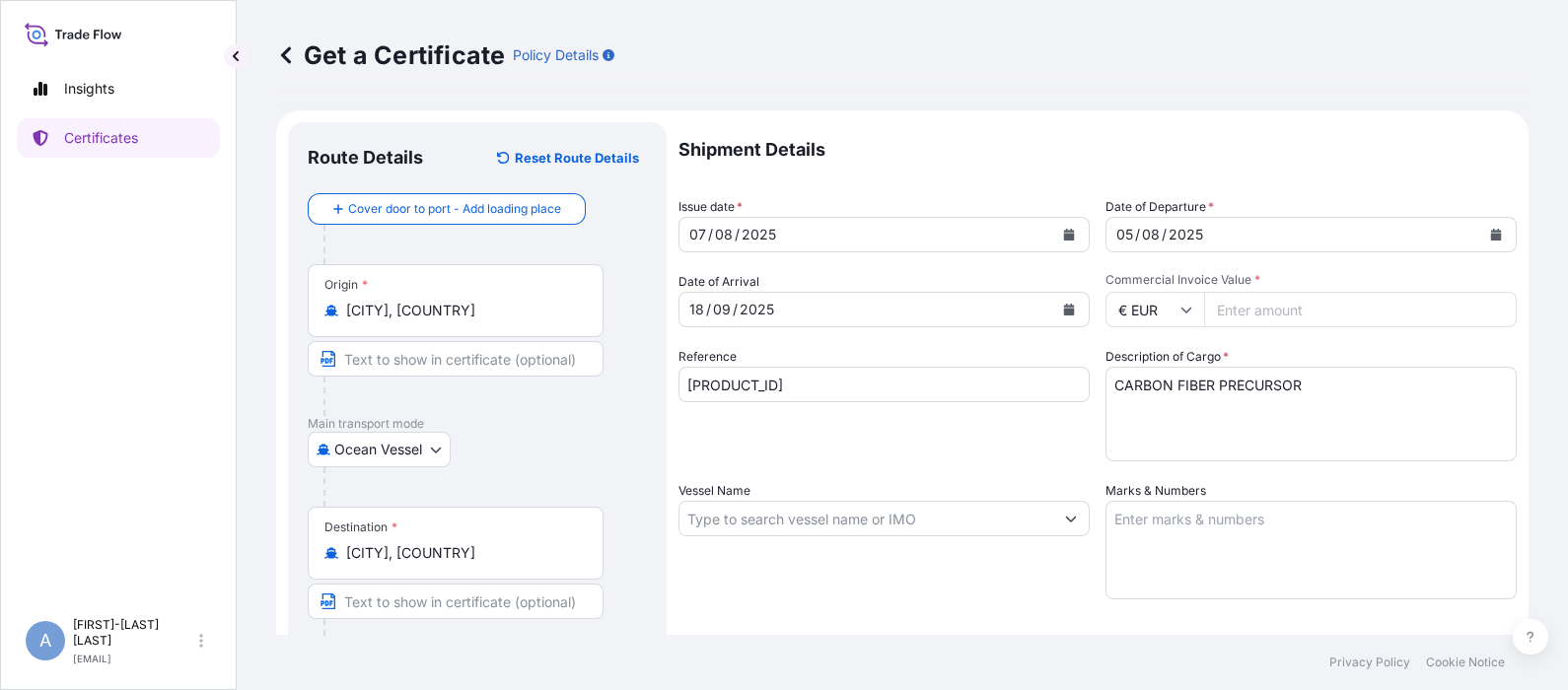 click on "Commercial Invoice Value    *" at bounding box center (1360, 310) 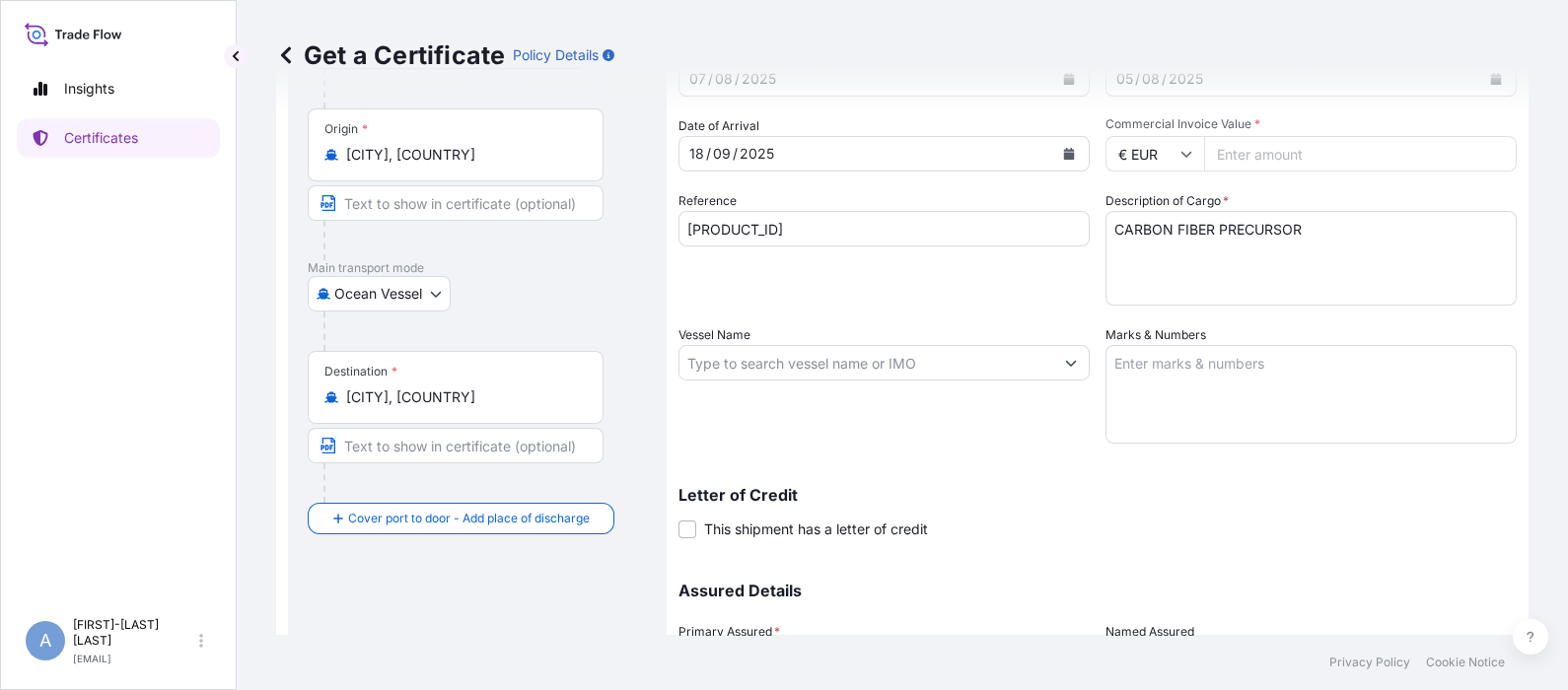 scroll, scrollTop: 158, scrollLeft: 0, axis: vertical 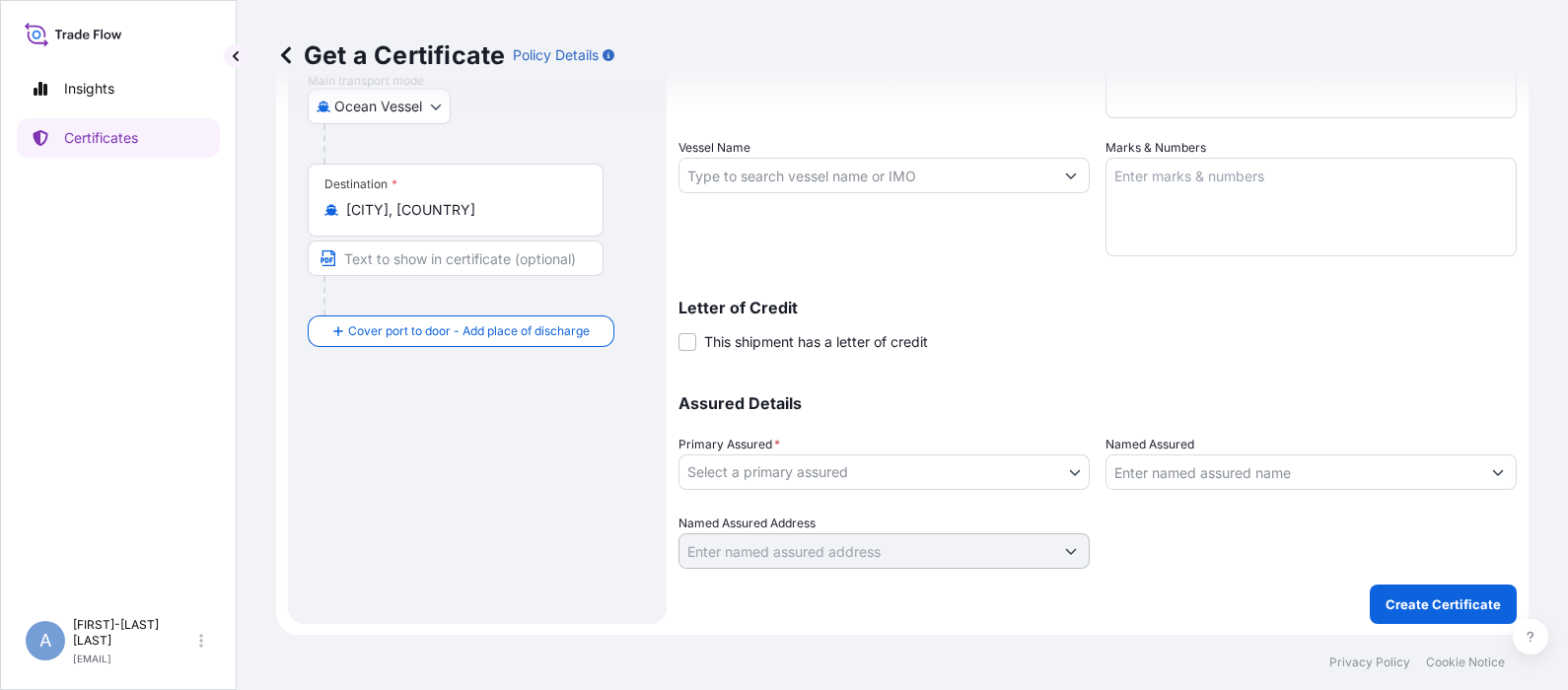 type on "[PRICE]" 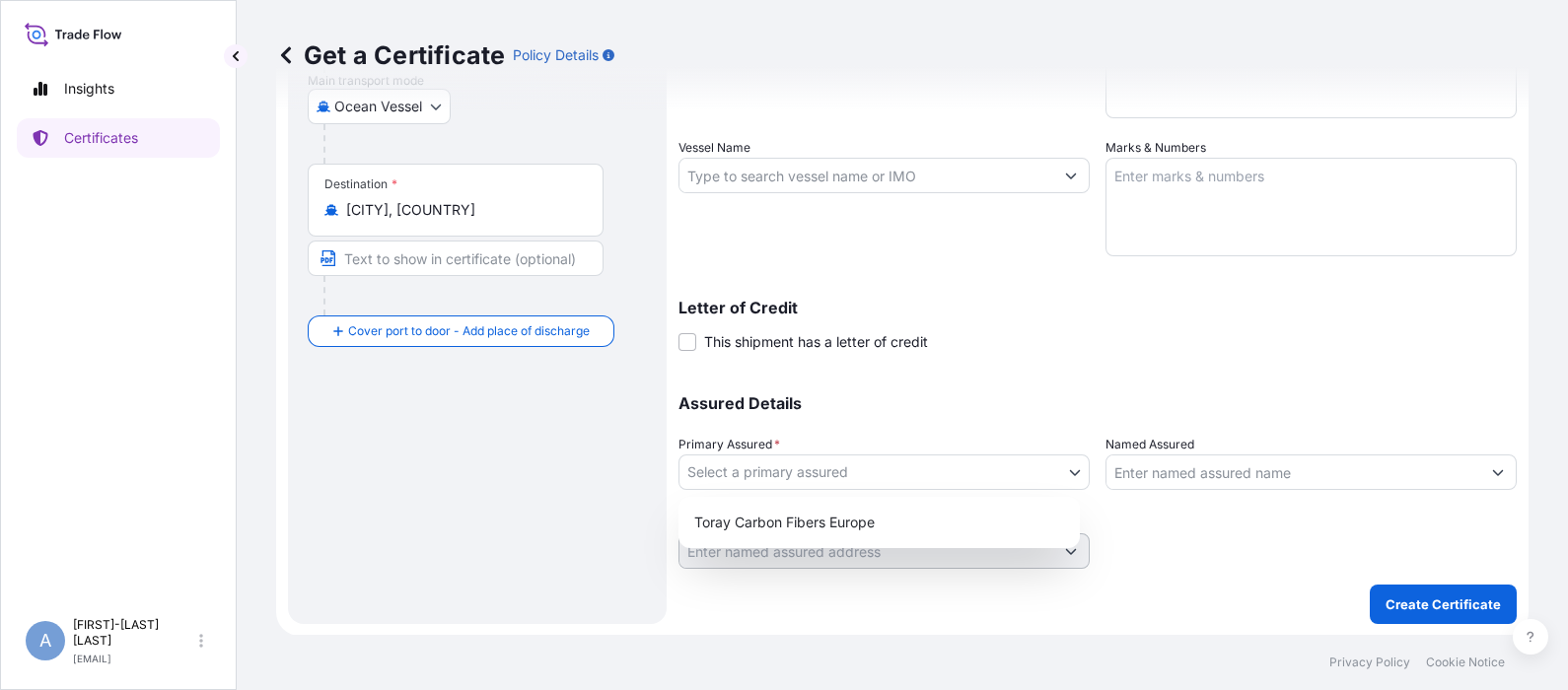 click on "Insights Certificates A [FIRST]   [LAST] [EMAIL] Get a Certificate Policy Details Route Details Reset Route Details   Cover door to port - Add loading place Place of loading Road / Inland Road / Inland Origin * [CITY], [COUNTRY] Main transport mode Ocean Vessel Air Road Ocean Vessel Destination * [CITY], [COUNTRY] Cover port to door - Add place of discharge Road / Inland Road / Inland Place of Discharge Shipment Details Issue date * [DATE] Date of Departure * [DATE] Date of Arrival [DATE] Commodity General Goods and Merchandise Packing Category Commercial Invoice Value    * € EUR [PRICE] Reference [PRODUCT_ID] Description of Cargo * CARBON FIBER PRECURSOR Vessel Name Marks & Numbers Letter of Credit This shipment has a letter of credit Letter of credit * Letter of credit may not exceed 12000 characters Assured Details Primary Assured * Select a primary assured Toray Carbon Fibers Europe Named Assured Named Assured Address Privacy Policy" at bounding box center (784, 345) 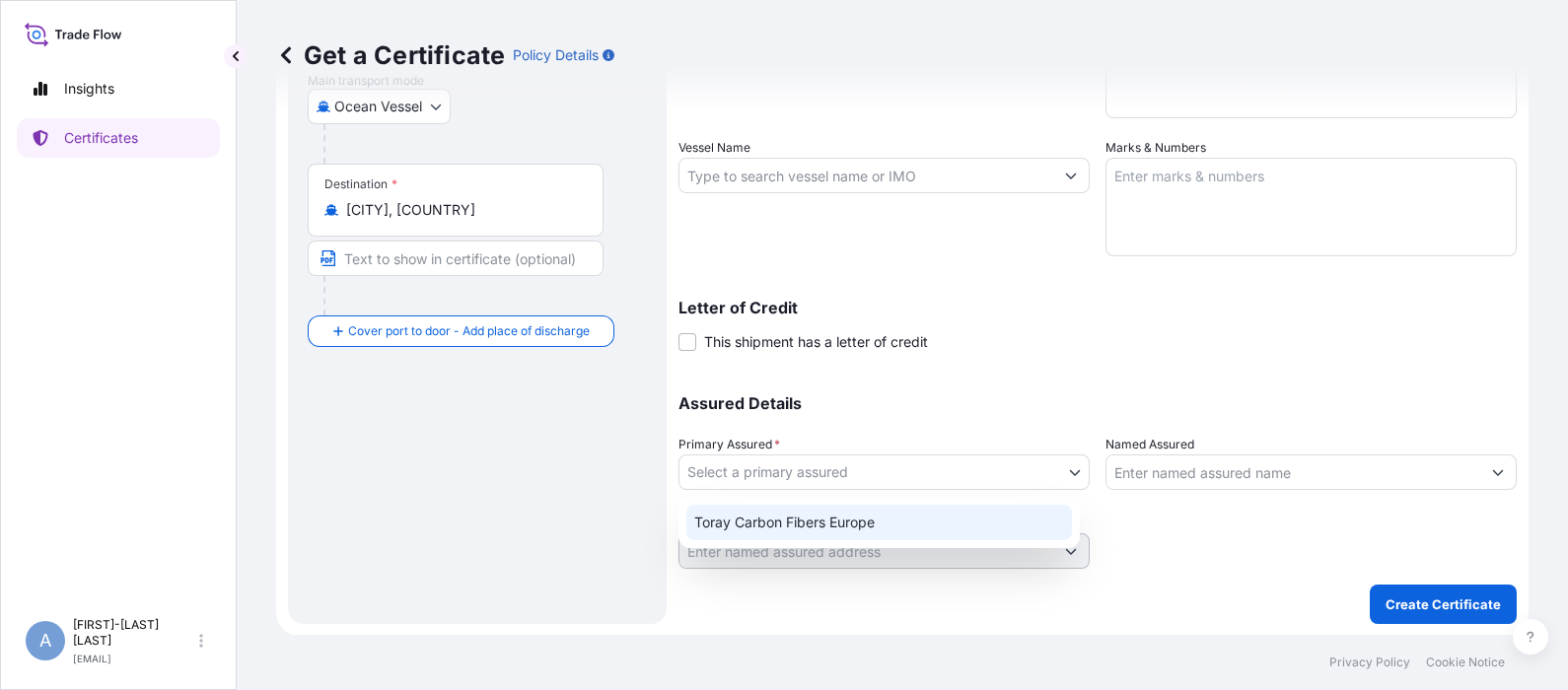 click on "Toray Carbon Fibers Europe" at bounding box center [879, 522] 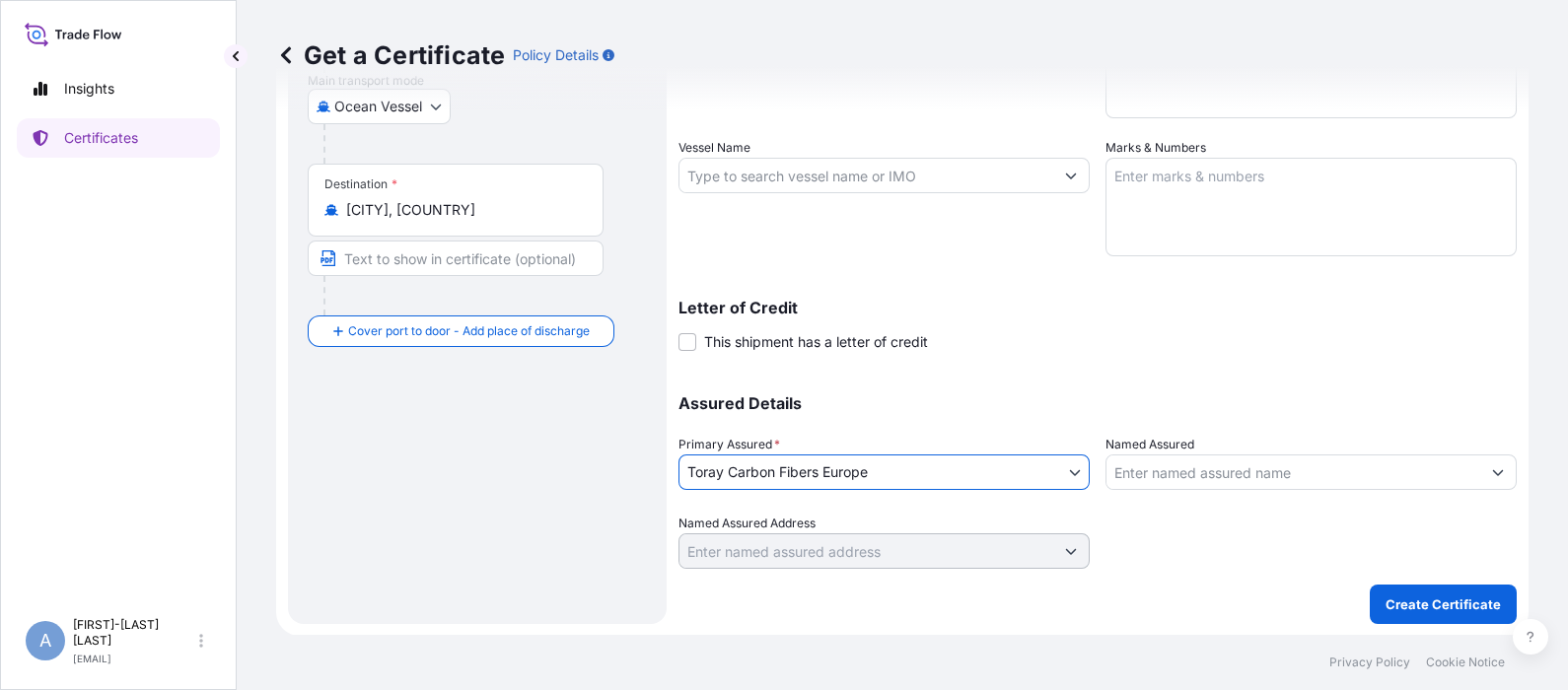 click on "Named Assured" at bounding box center [1293, 472] 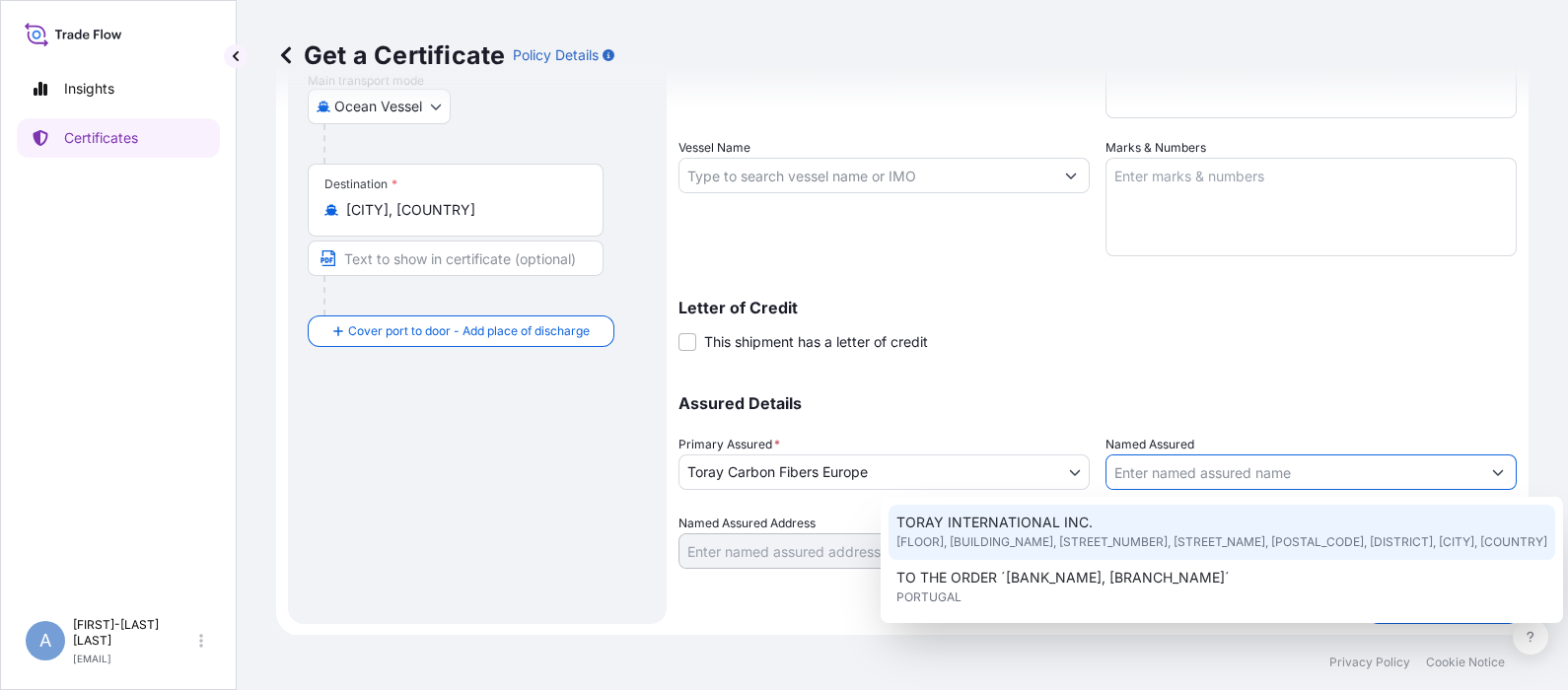 click on "[COMPANY_NAME] [FLOOR], [BUILDING_NAME], [STREET_NUMBER], [STREET_NAME], [POSTAL_CODE], [DISTRICT], [CITY], [COUNTRY]" at bounding box center (1222, 532) 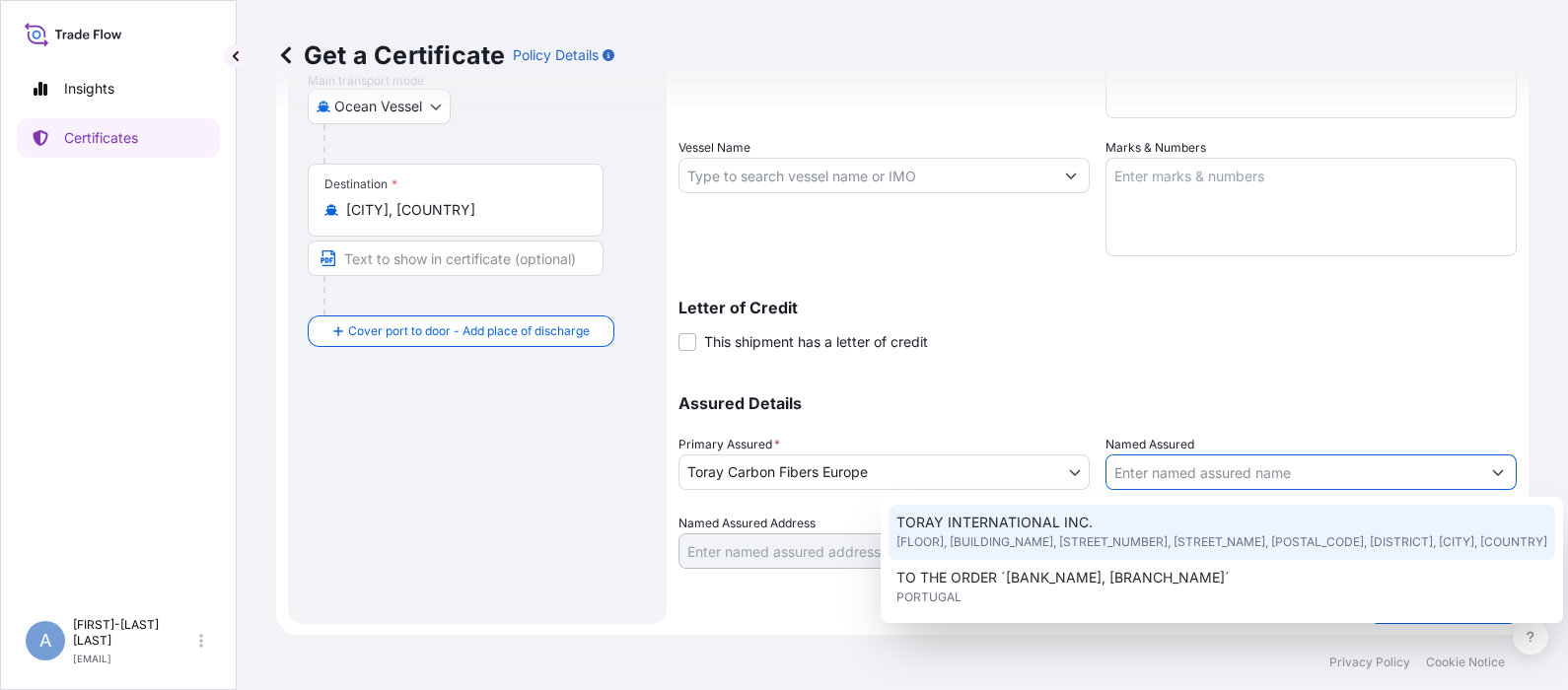 type on "TORAY INTERNATIONAL INC." 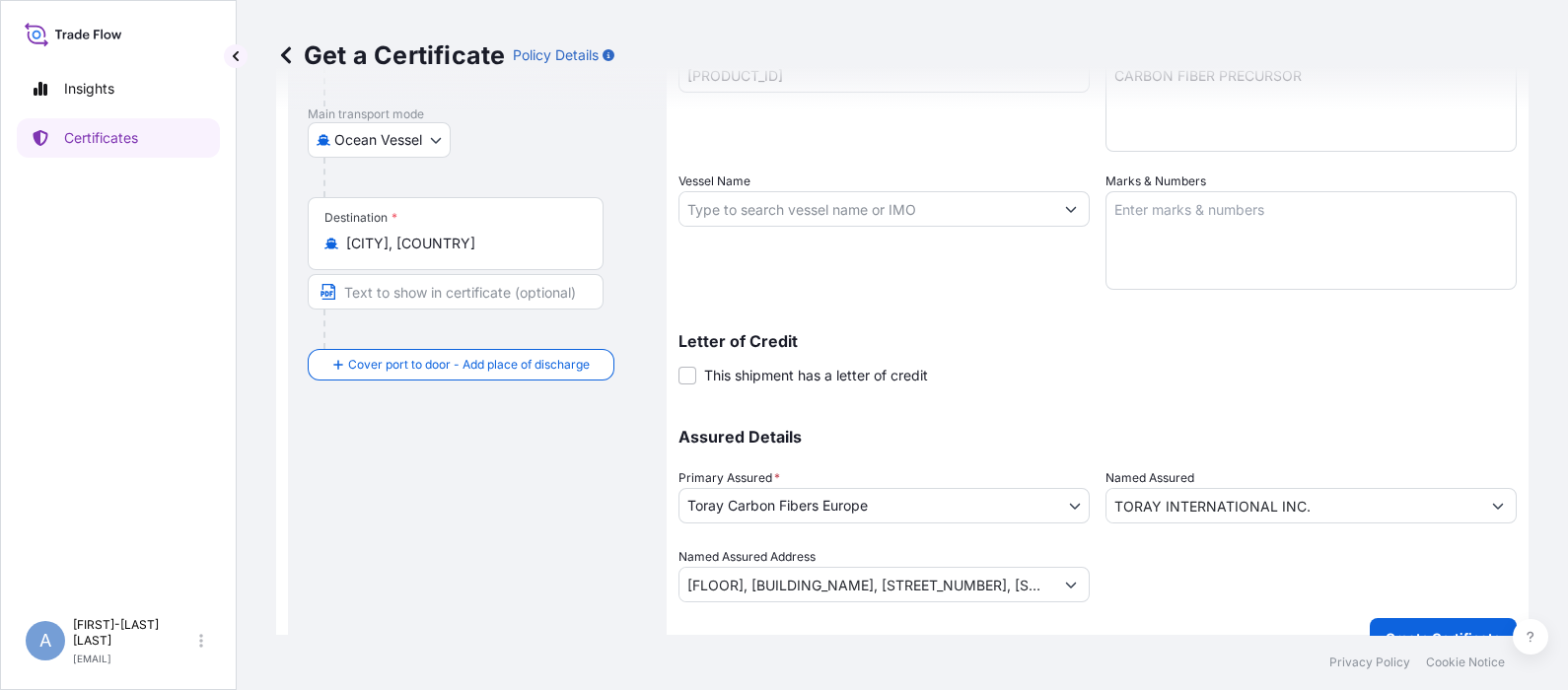 scroll, scrollTop: 343, scrollLeft: 0, axis: vertical 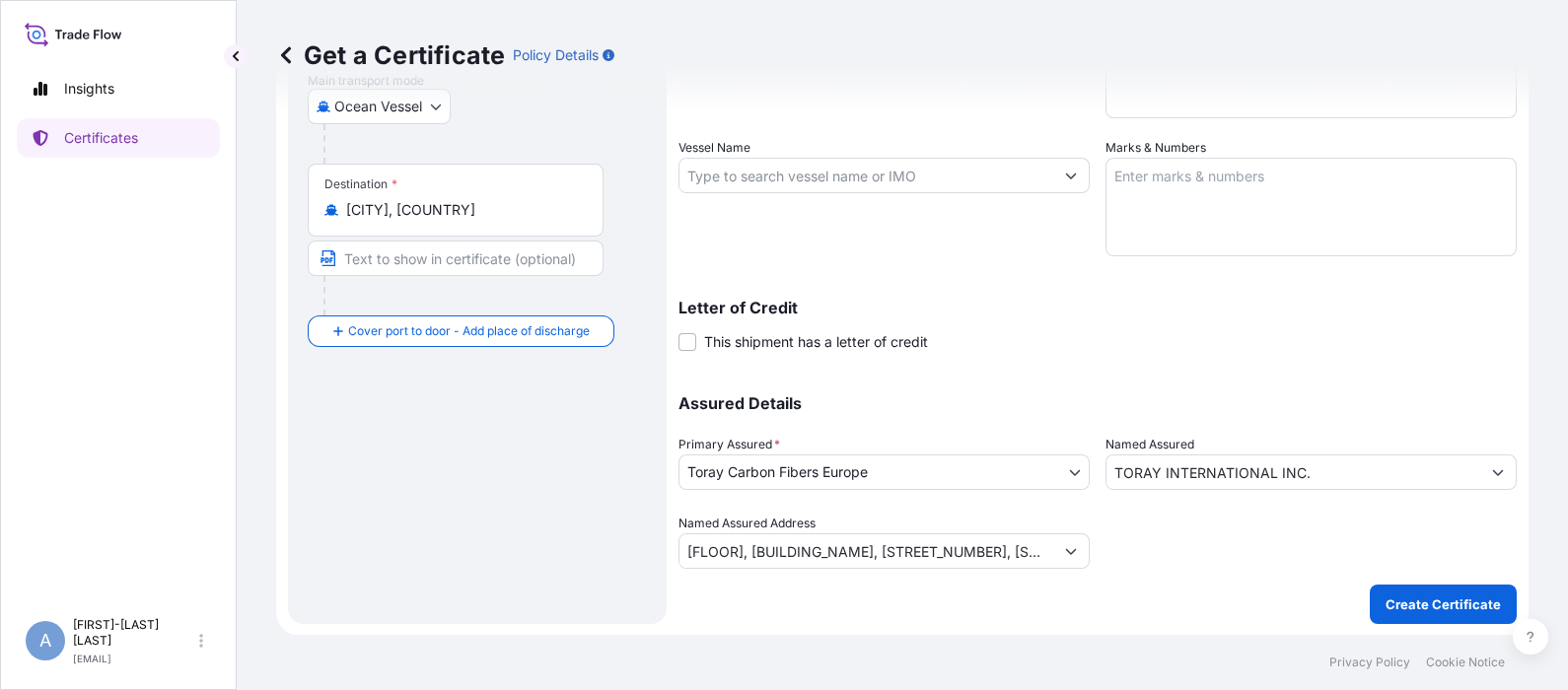 click on "Vessel Name" at bounding box center [866, 175] 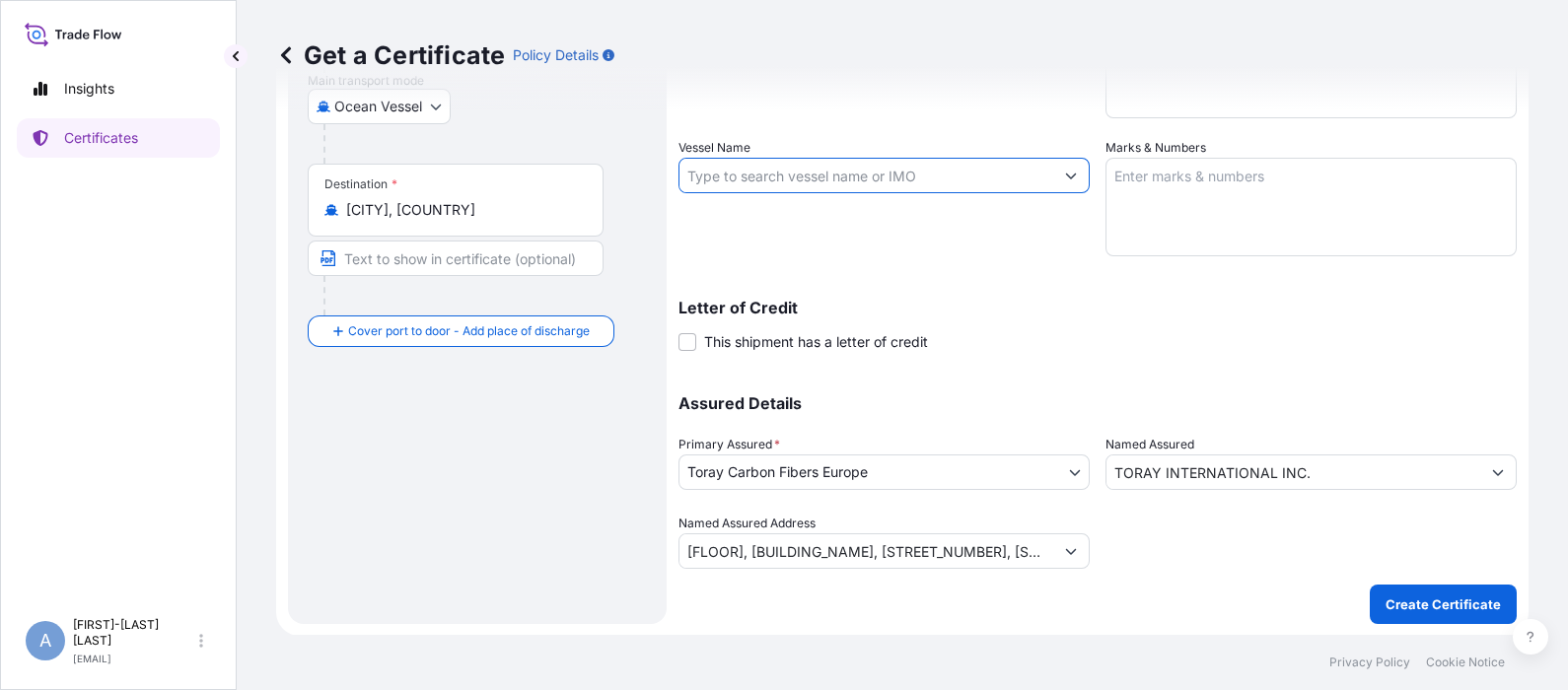 paste on "[VESSEL_NAME]" 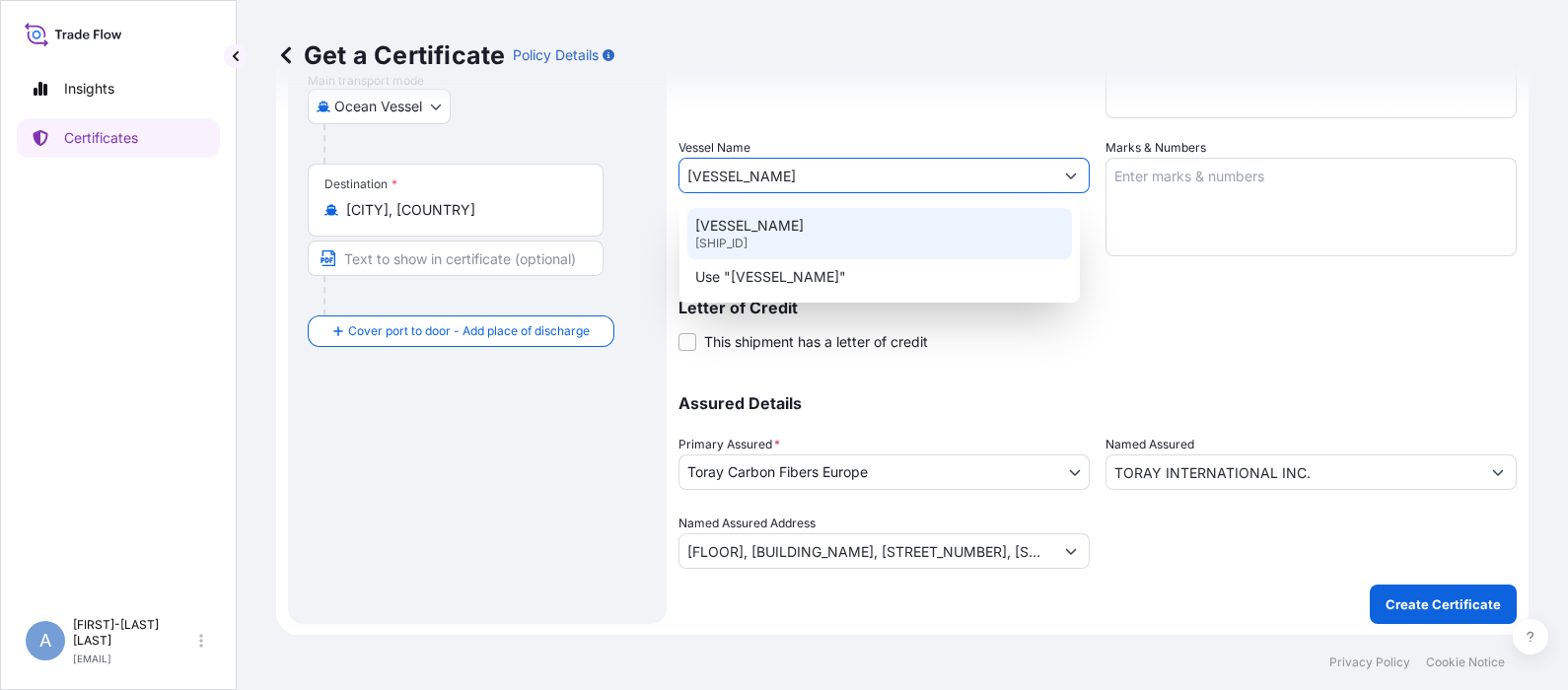 click on "[VESSEL_NAME]" at bounding box center [749, 226] 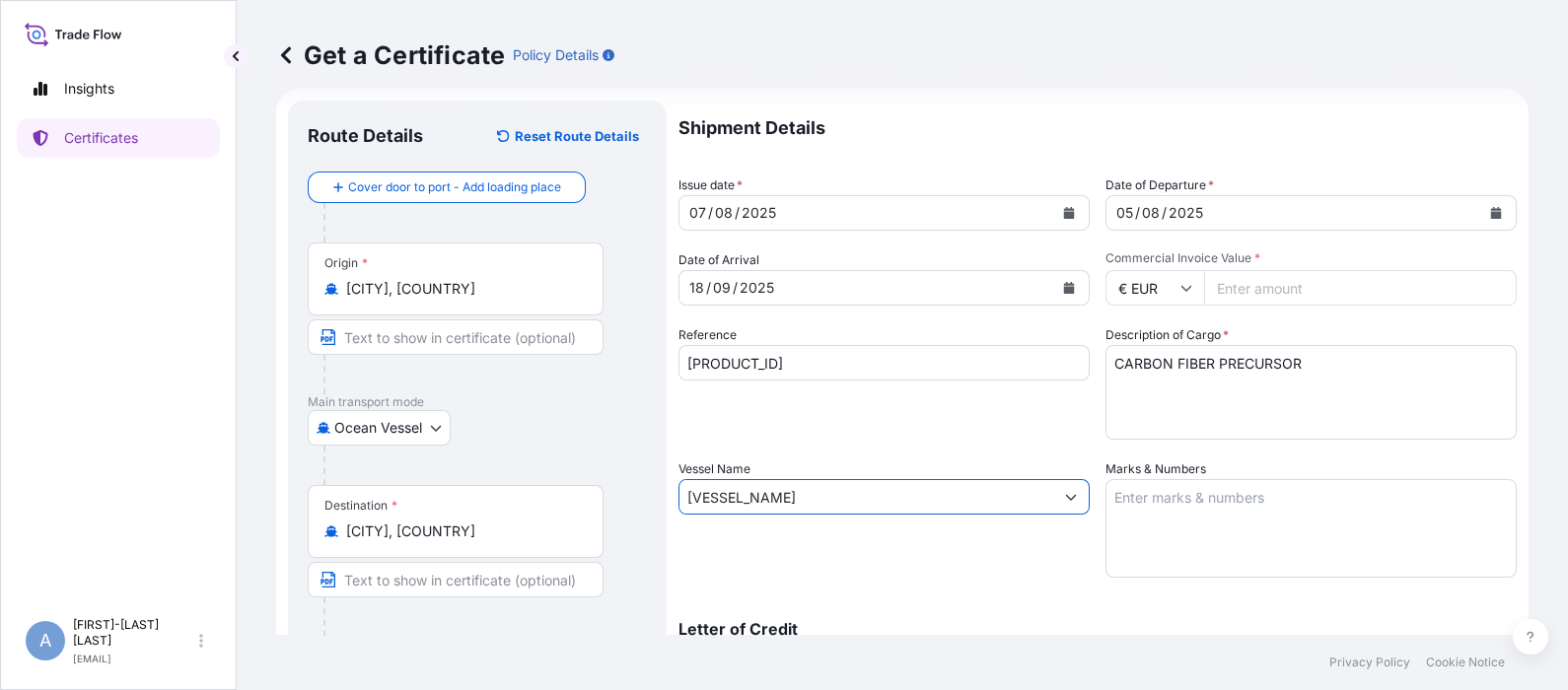 scroll, scrollTop: 0, scrollLeft: 0, axis: both 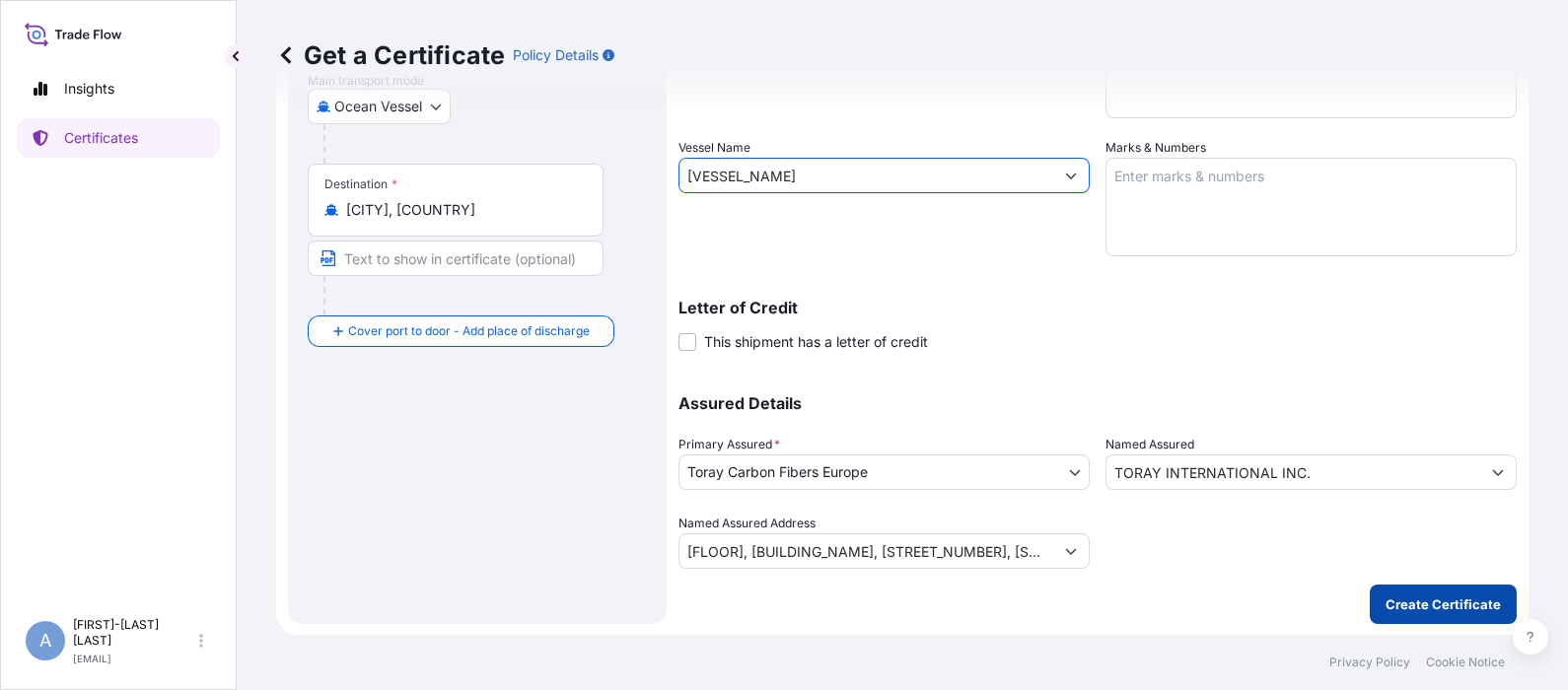 type on "[VESSEL_NAME]" 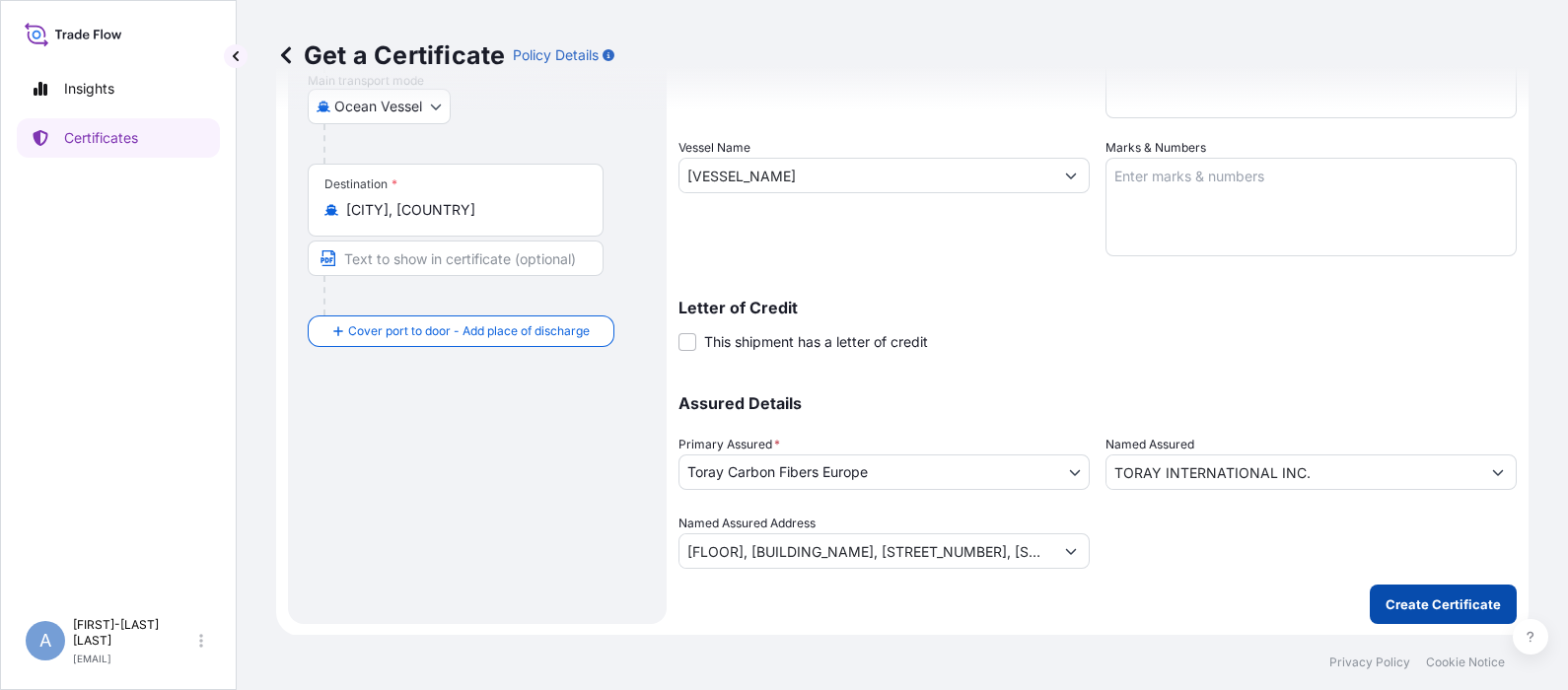 click on "Create Certificate" at bounding box center (1443, 604) 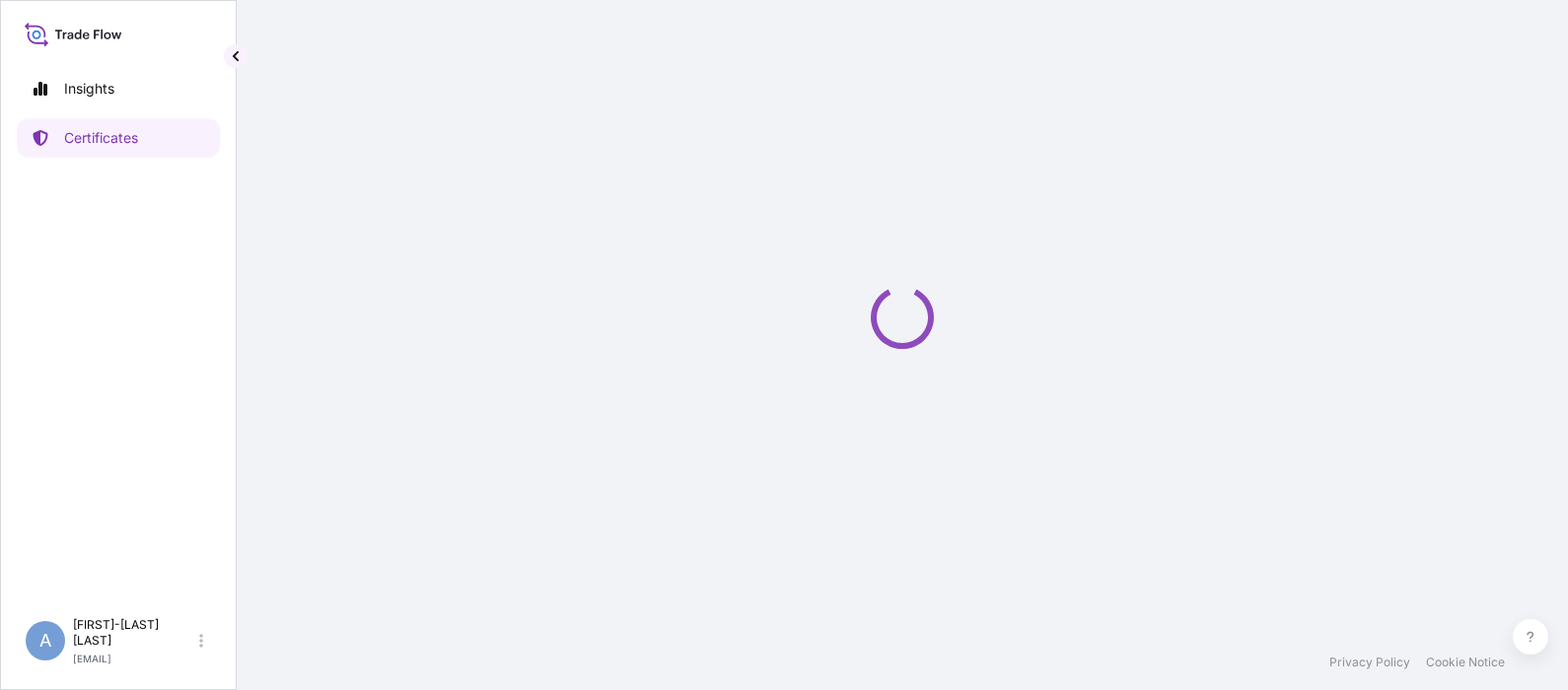 scroll, scrollTop: 0, scrollLeft: 0, axis: both 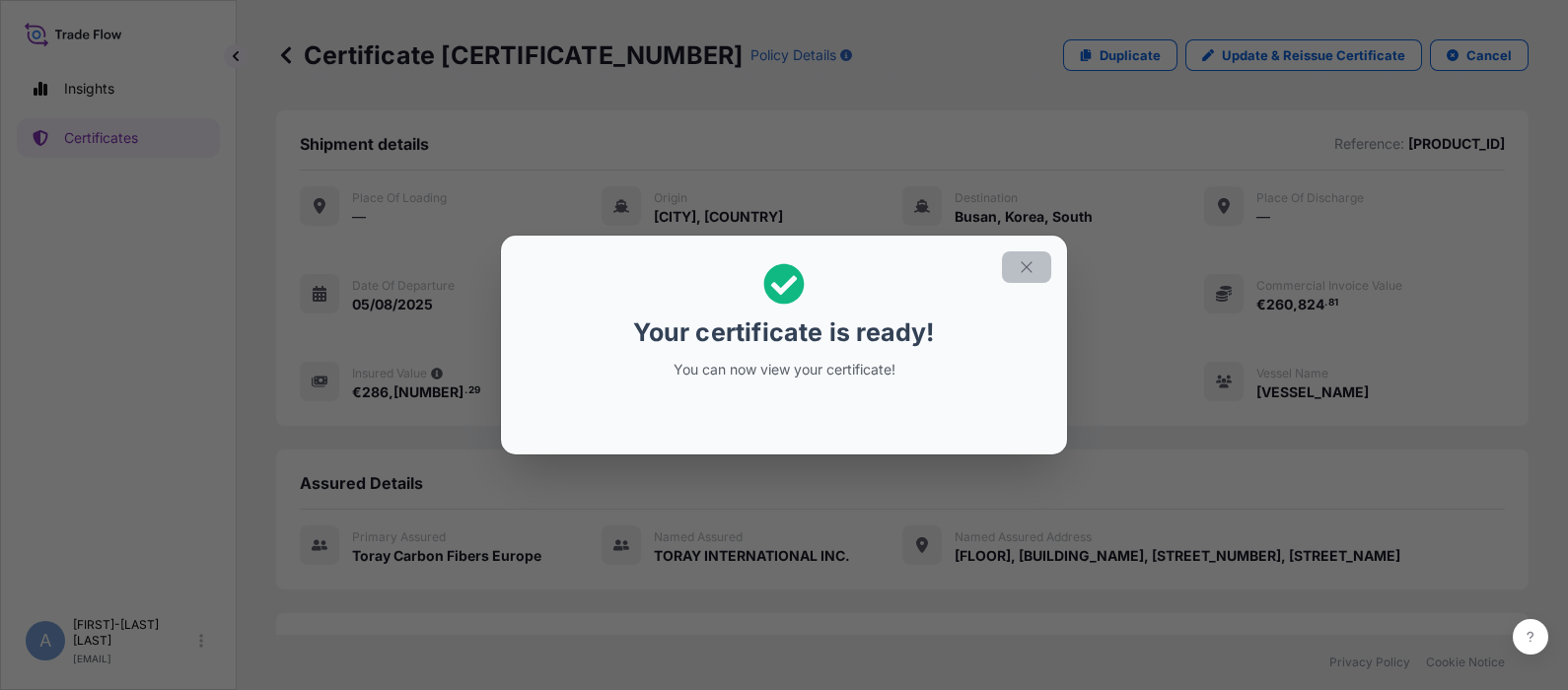 click 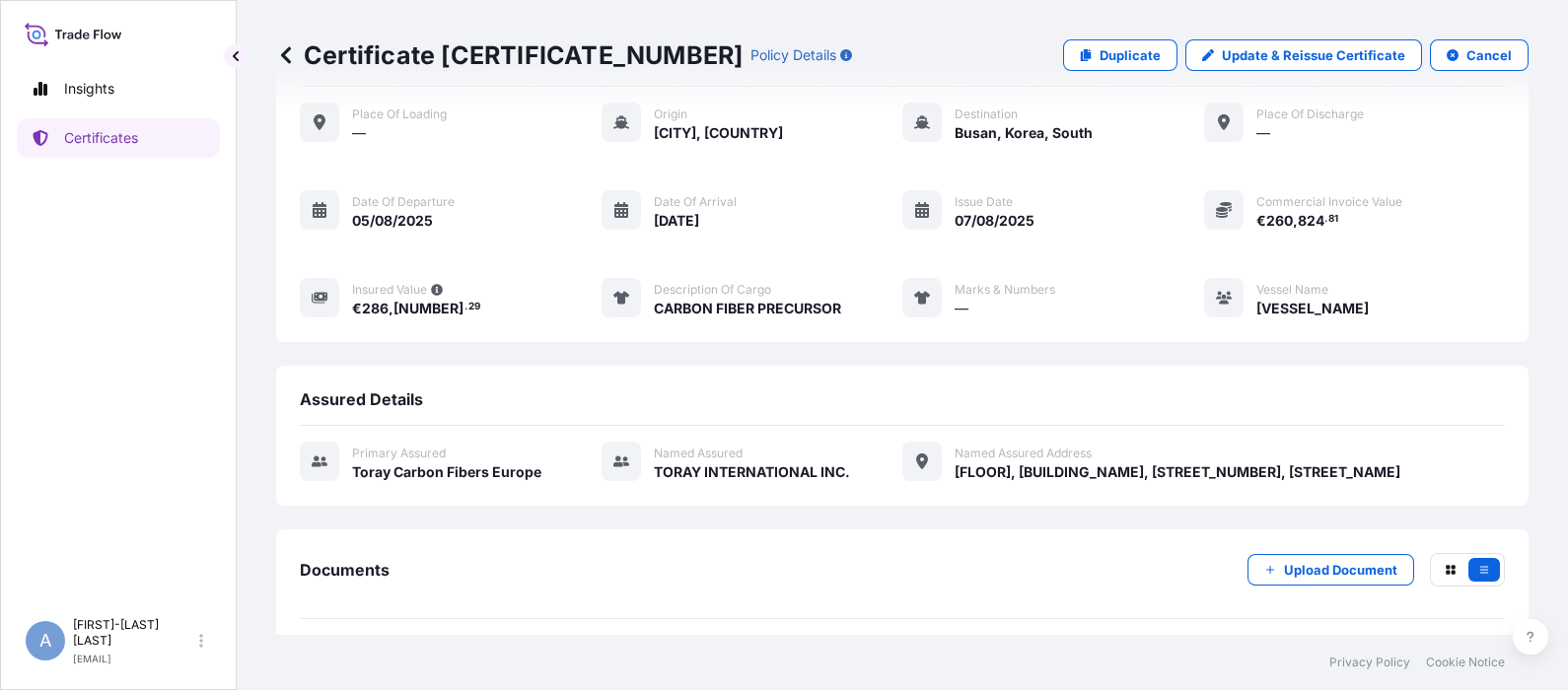 scroll, scrollTop: 161, scrollLeft: 0, axis: vertical 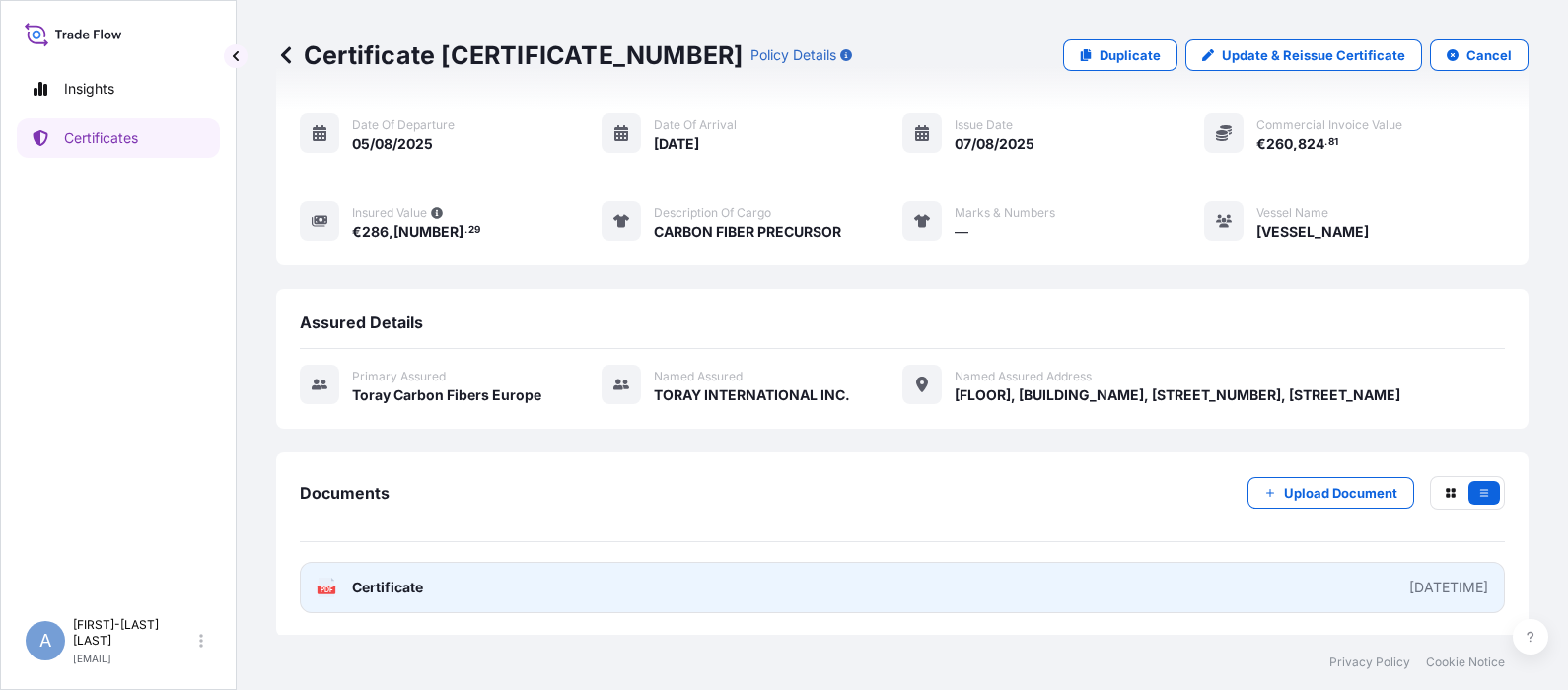 click on "PDF" 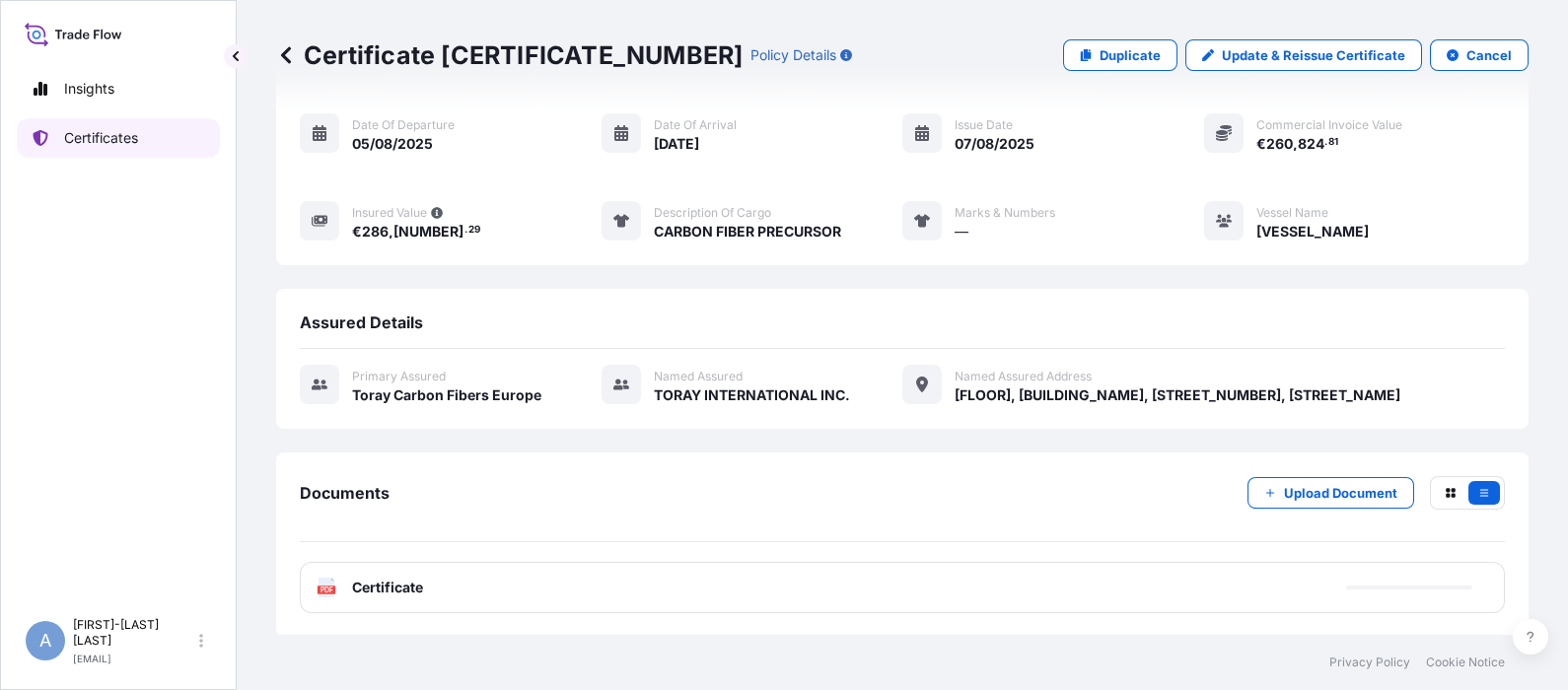click on "Certificates" at bounding box center [118, 138] 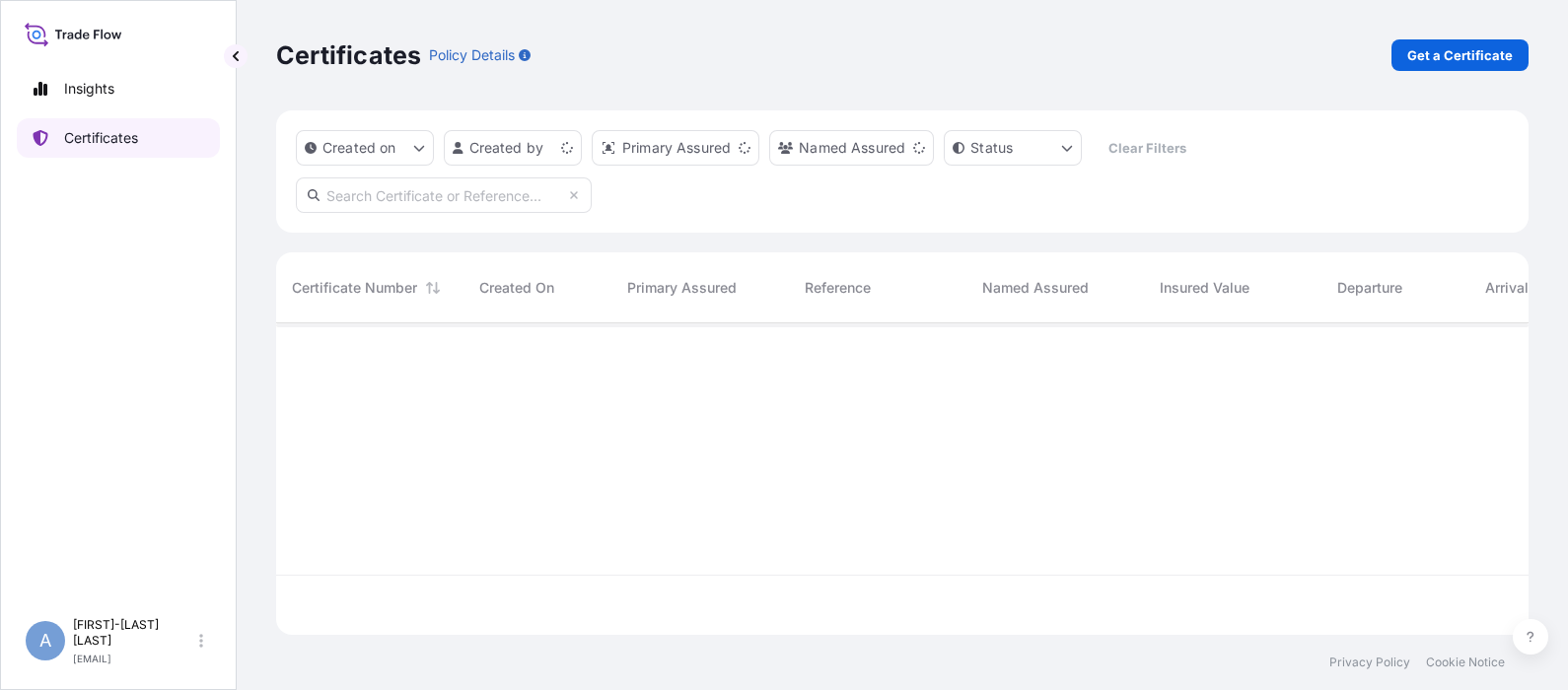 scroll, scrollTop: 0, scrollLeft: 0, axis: both 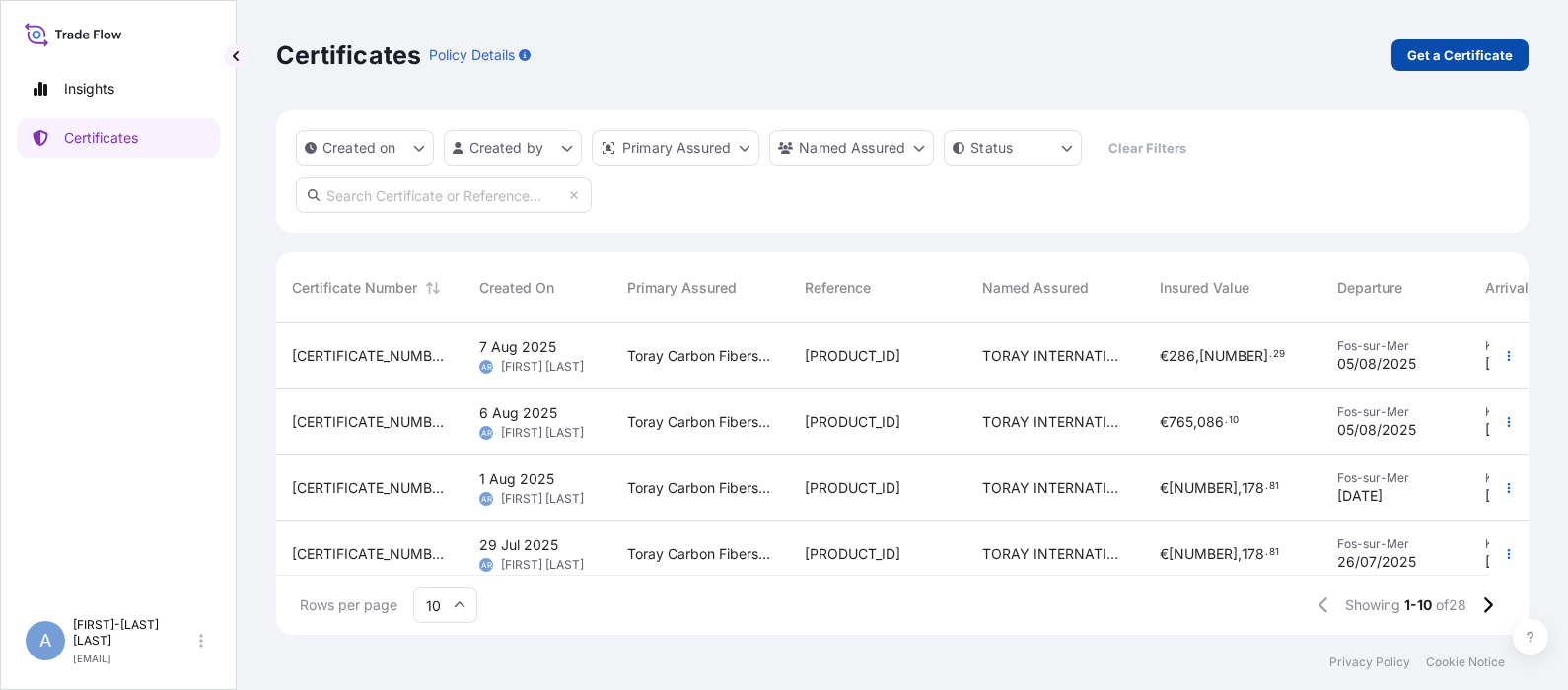 click on "Get a Certificate" at bounding box center [1460, 55] 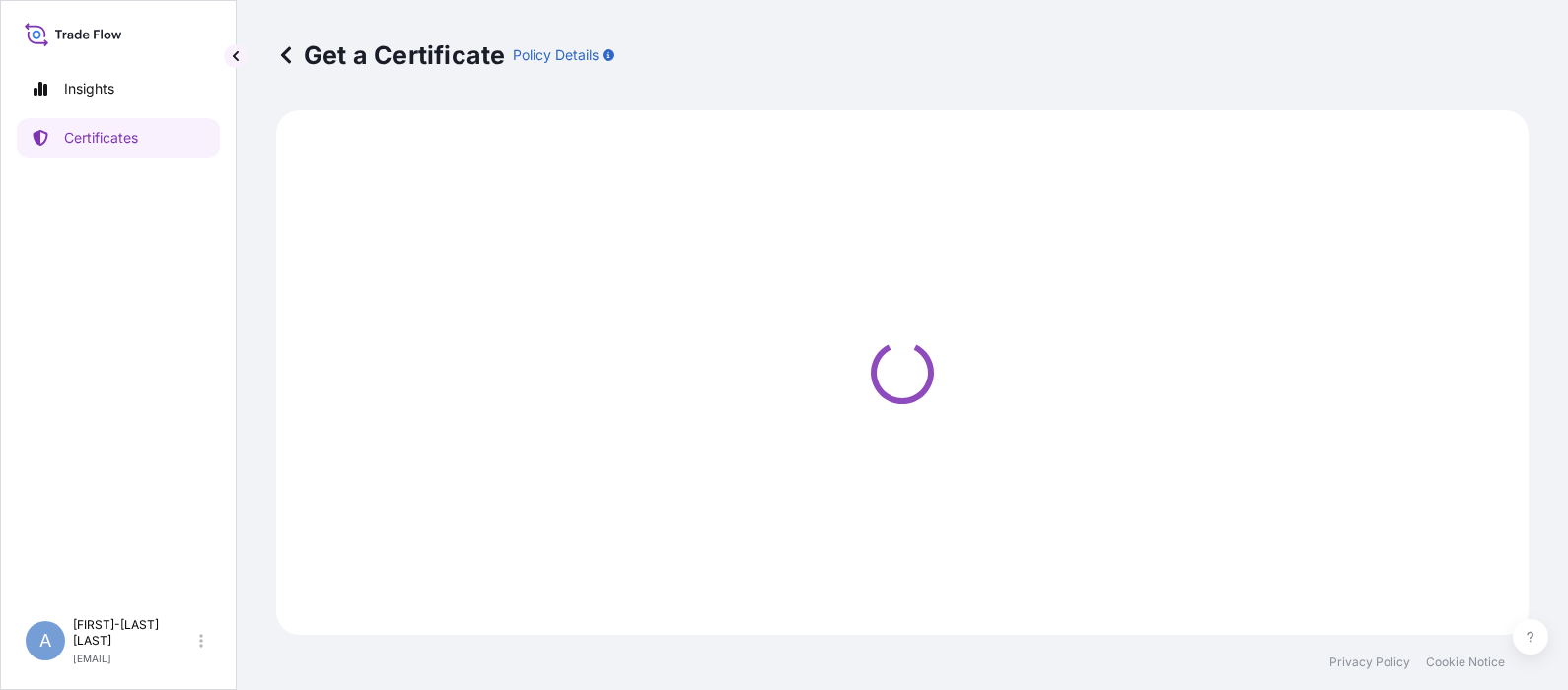select on "Ocean Vessel" 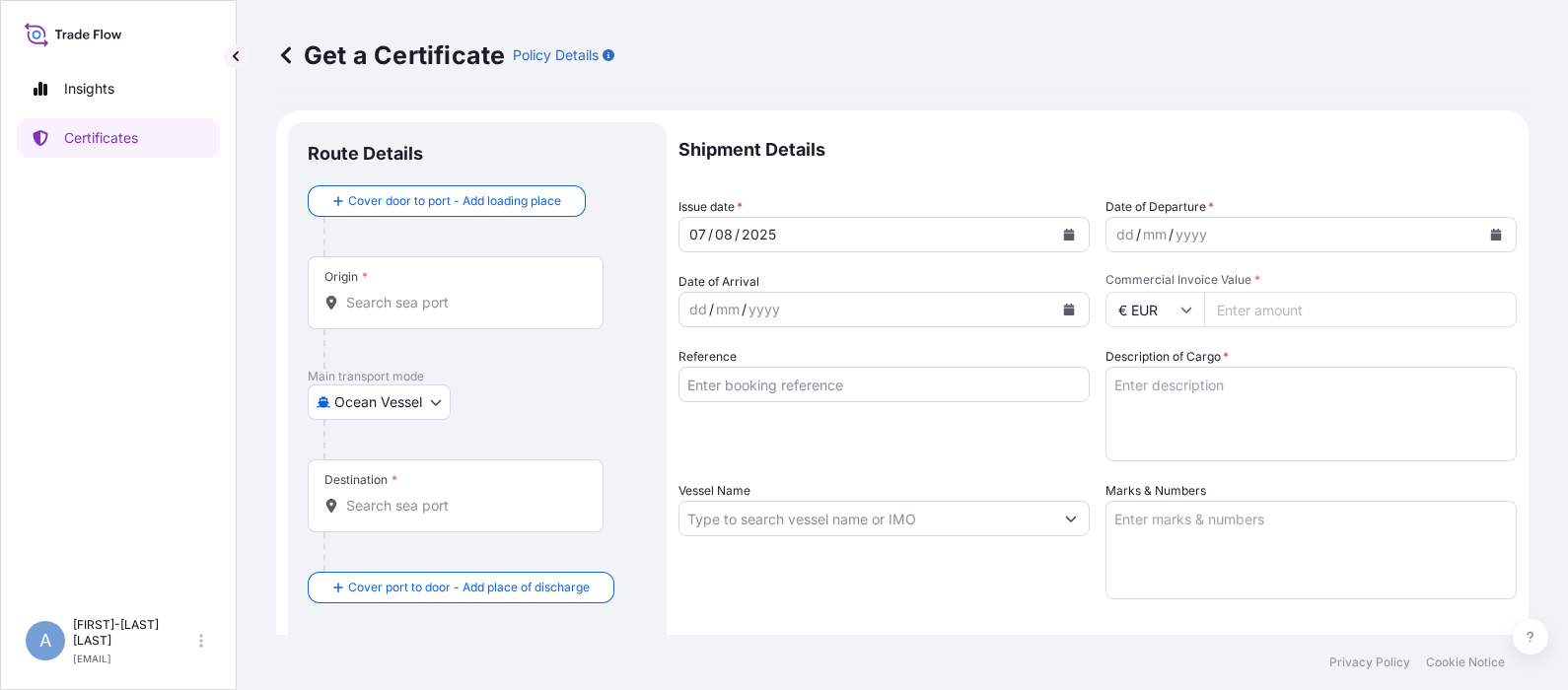 click 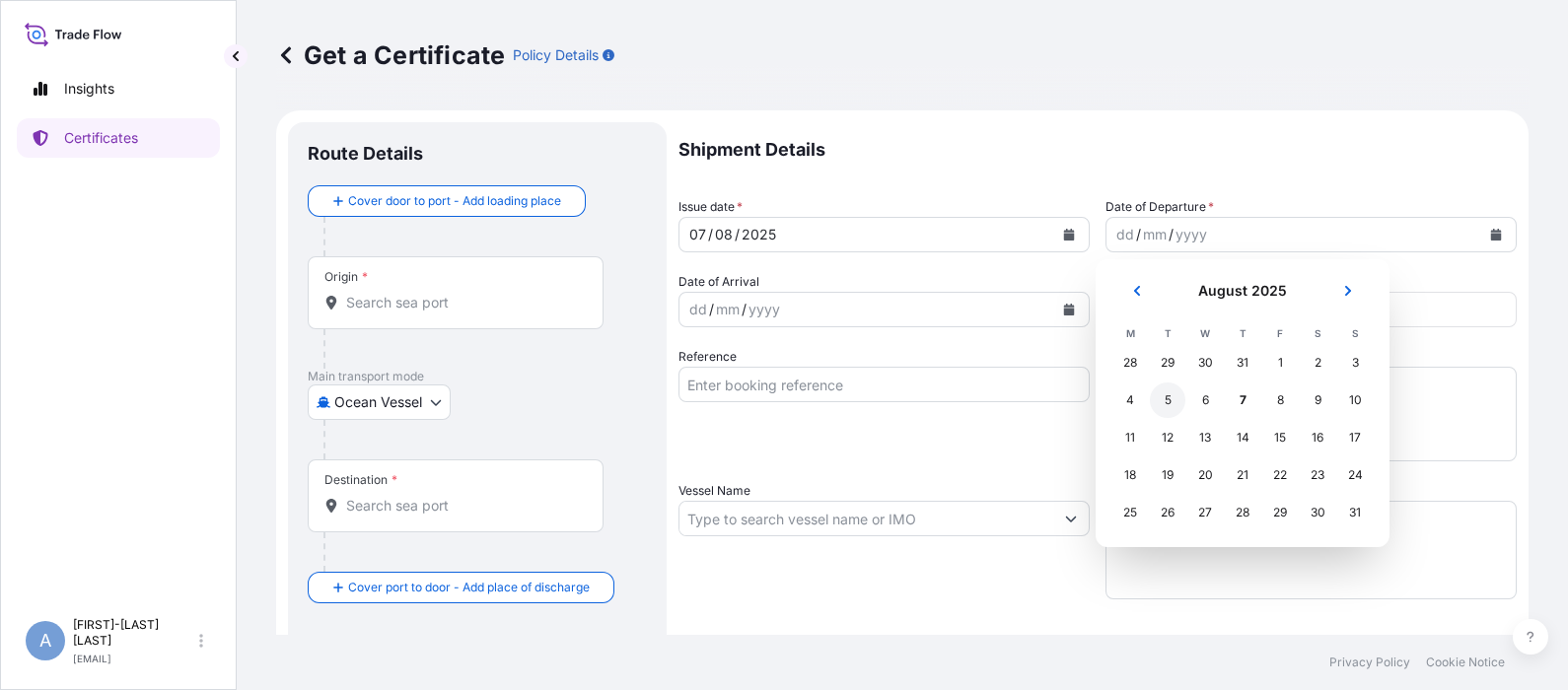 click on "5" at bounding box center (1168, 400) 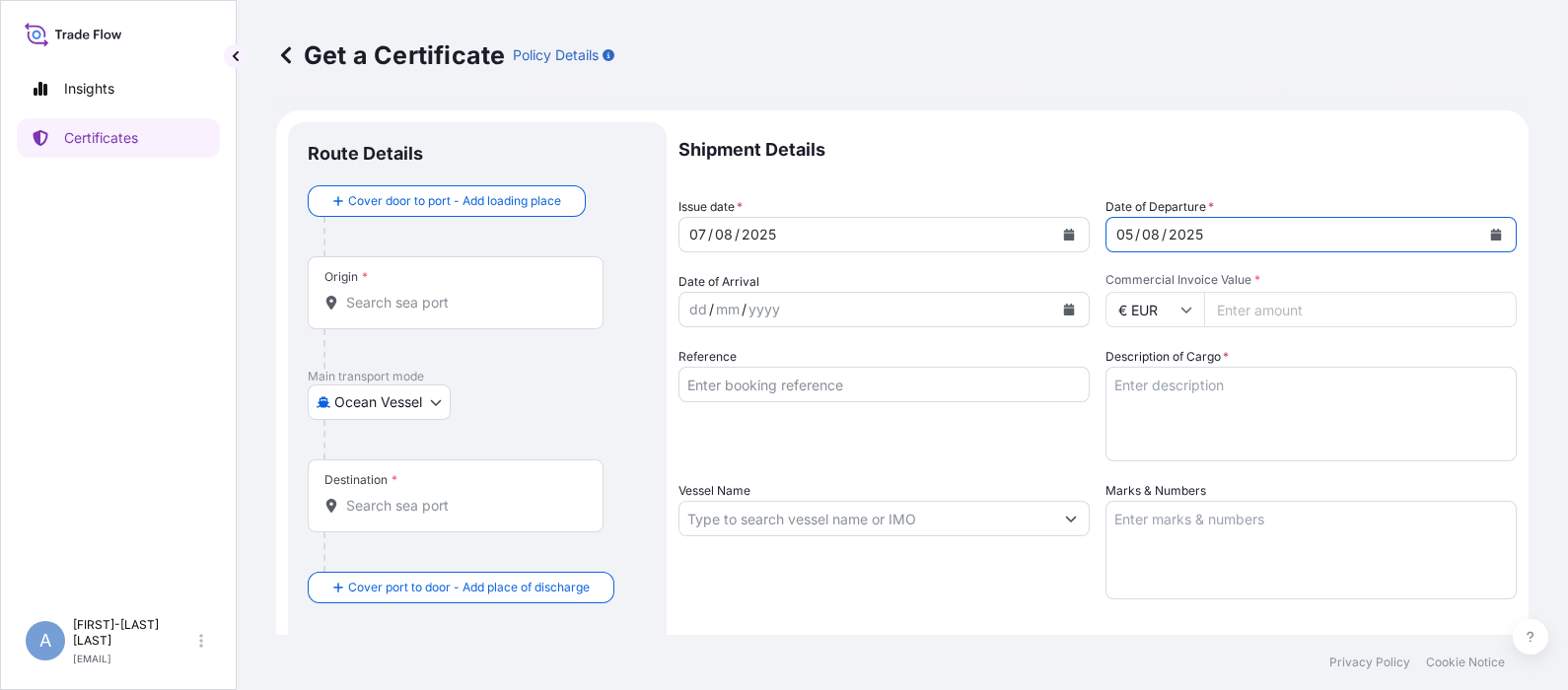 click on "dd / mm / yyyy" at bounding box center [866, 310] 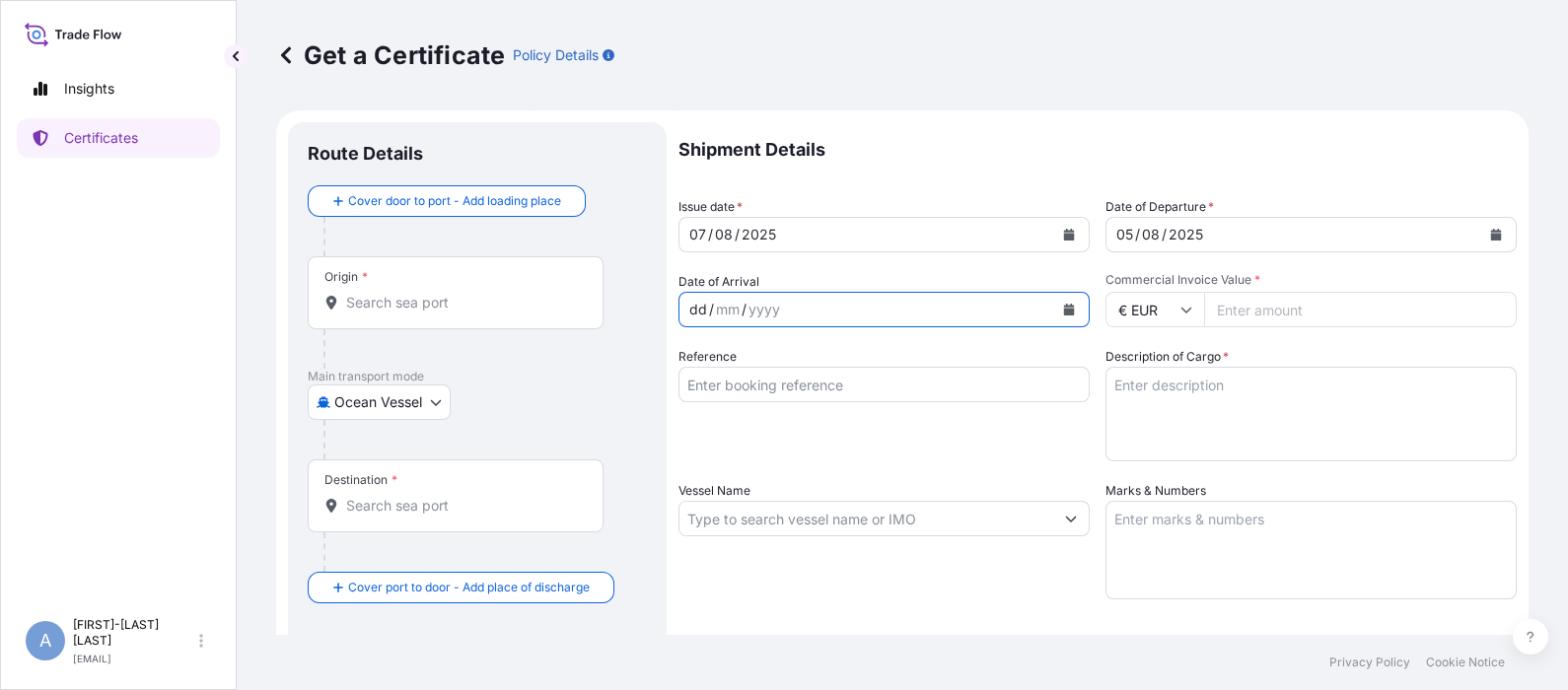 click on "dd / mm / yyyy" at bounding box center [866, 310] 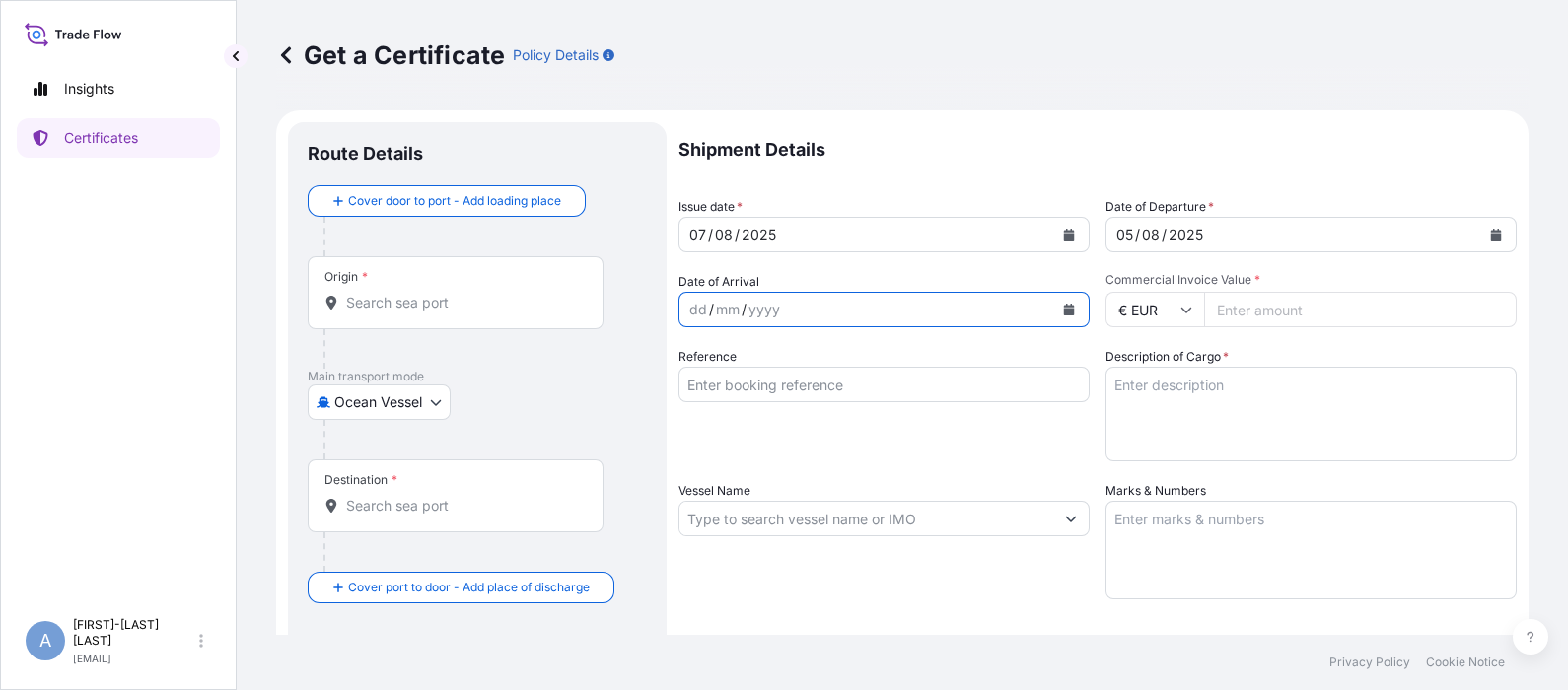 click at bounding box center (1069, 310) 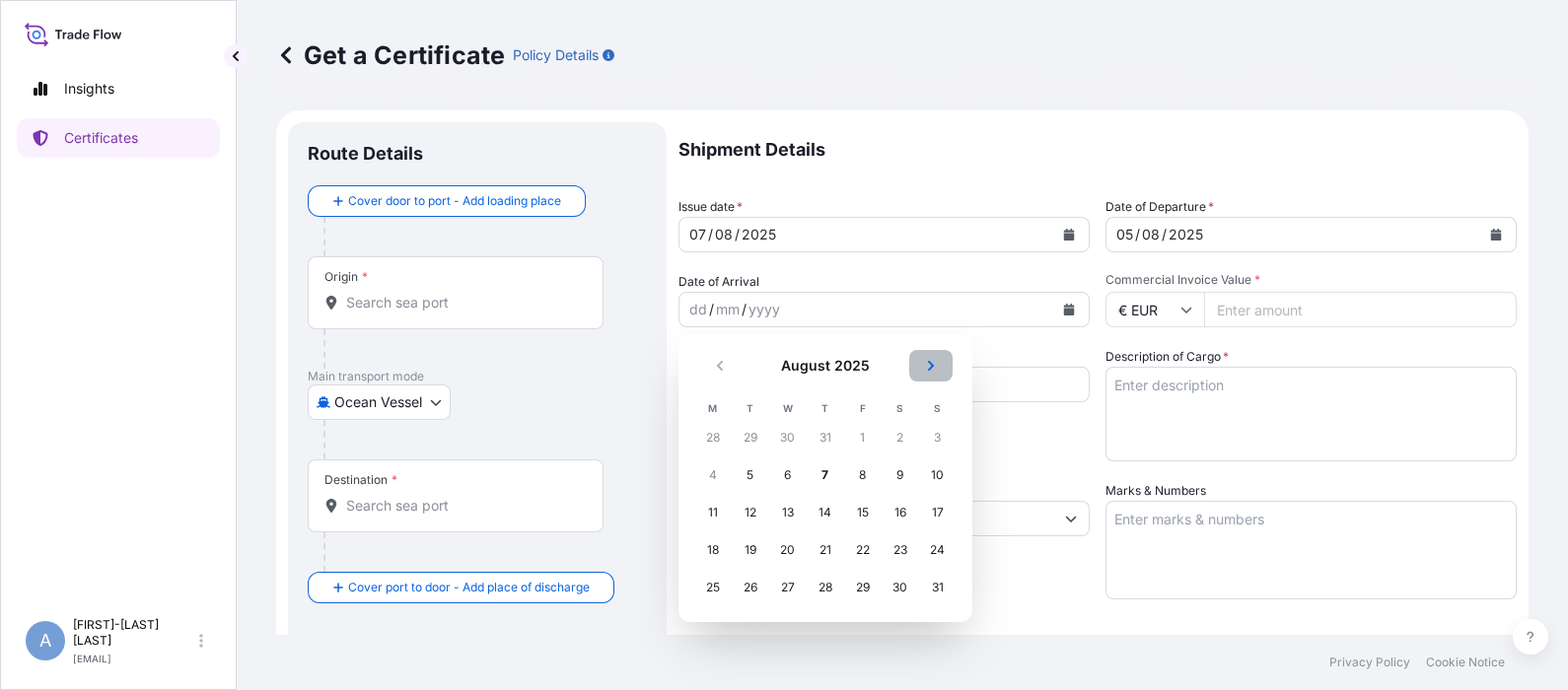 click at bounding box center (931, 366) 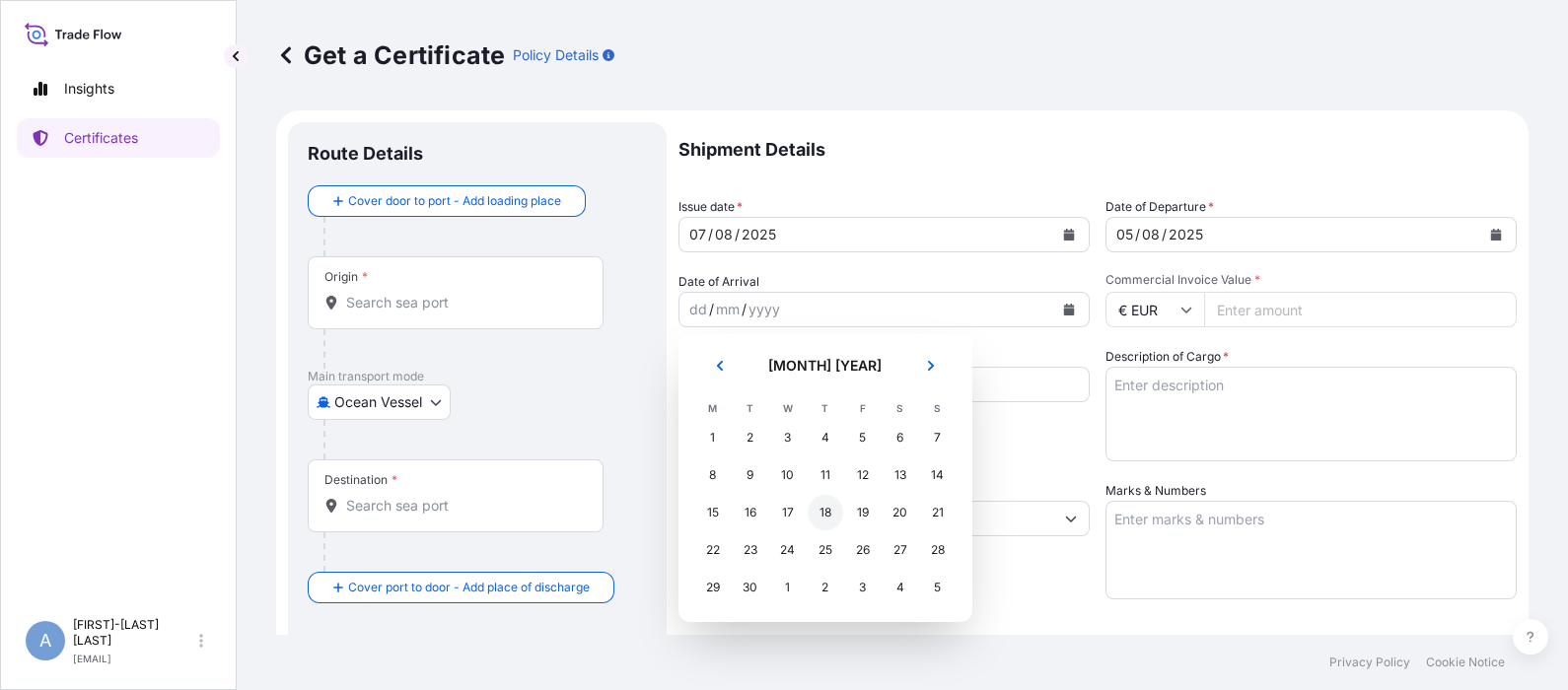 click on "18" at bounding box center [825, 513] 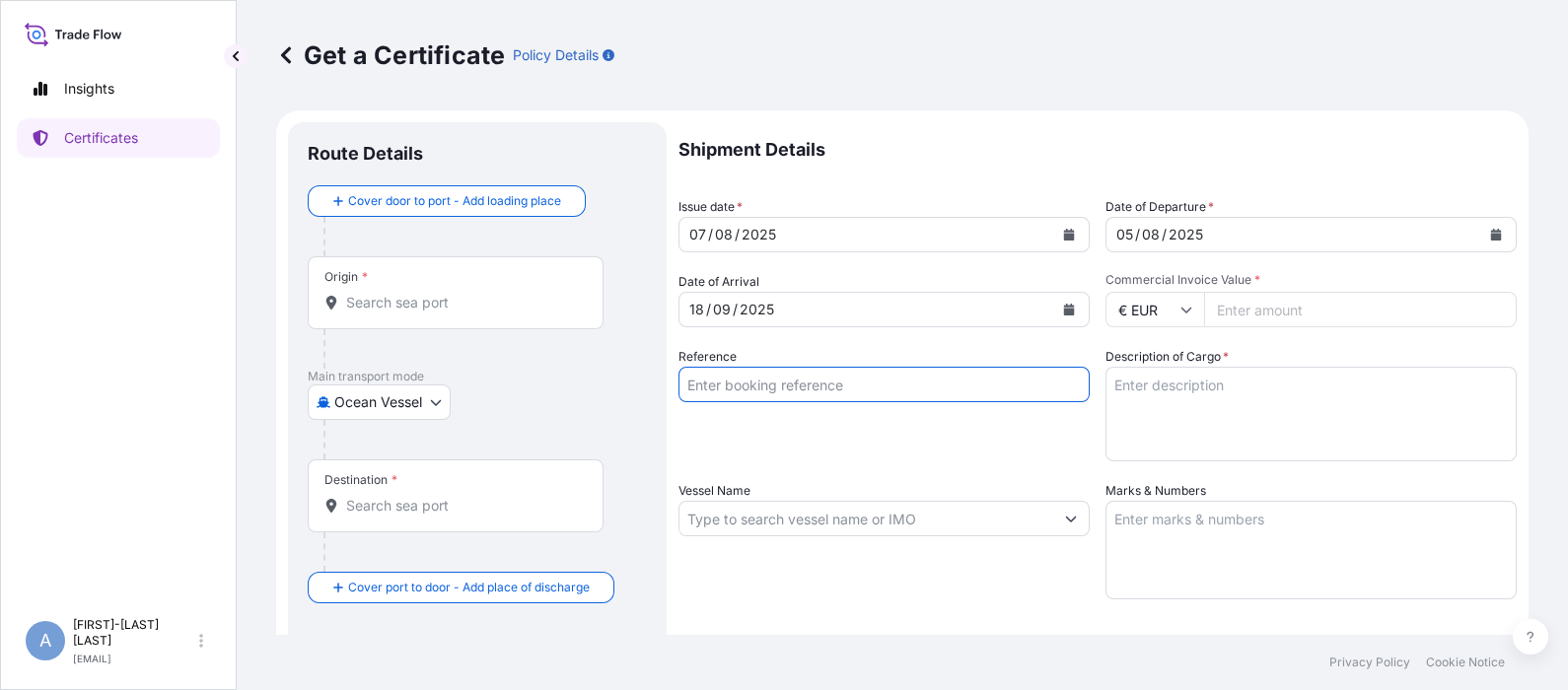 click on "Reference" at bounding box center (884, 384) 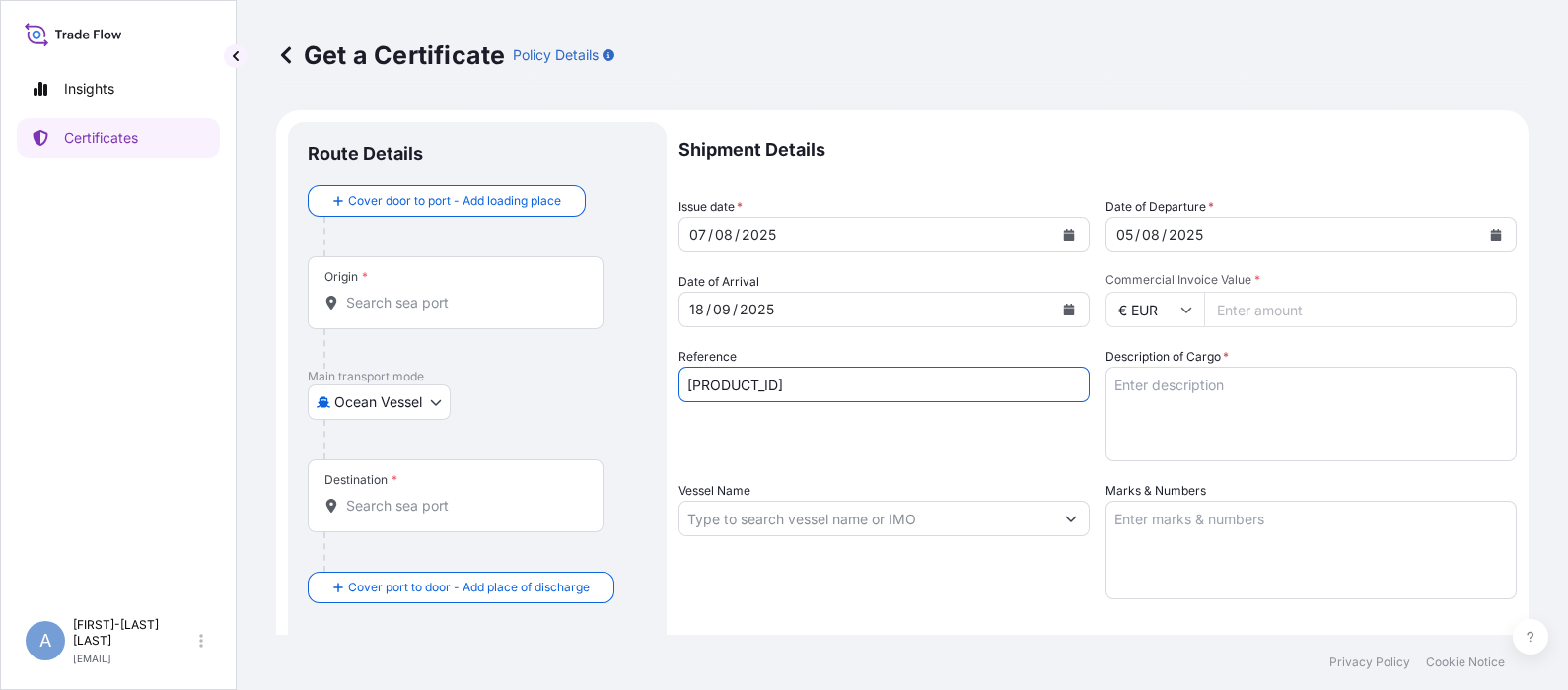 type on "[PRODUCT_ID]" 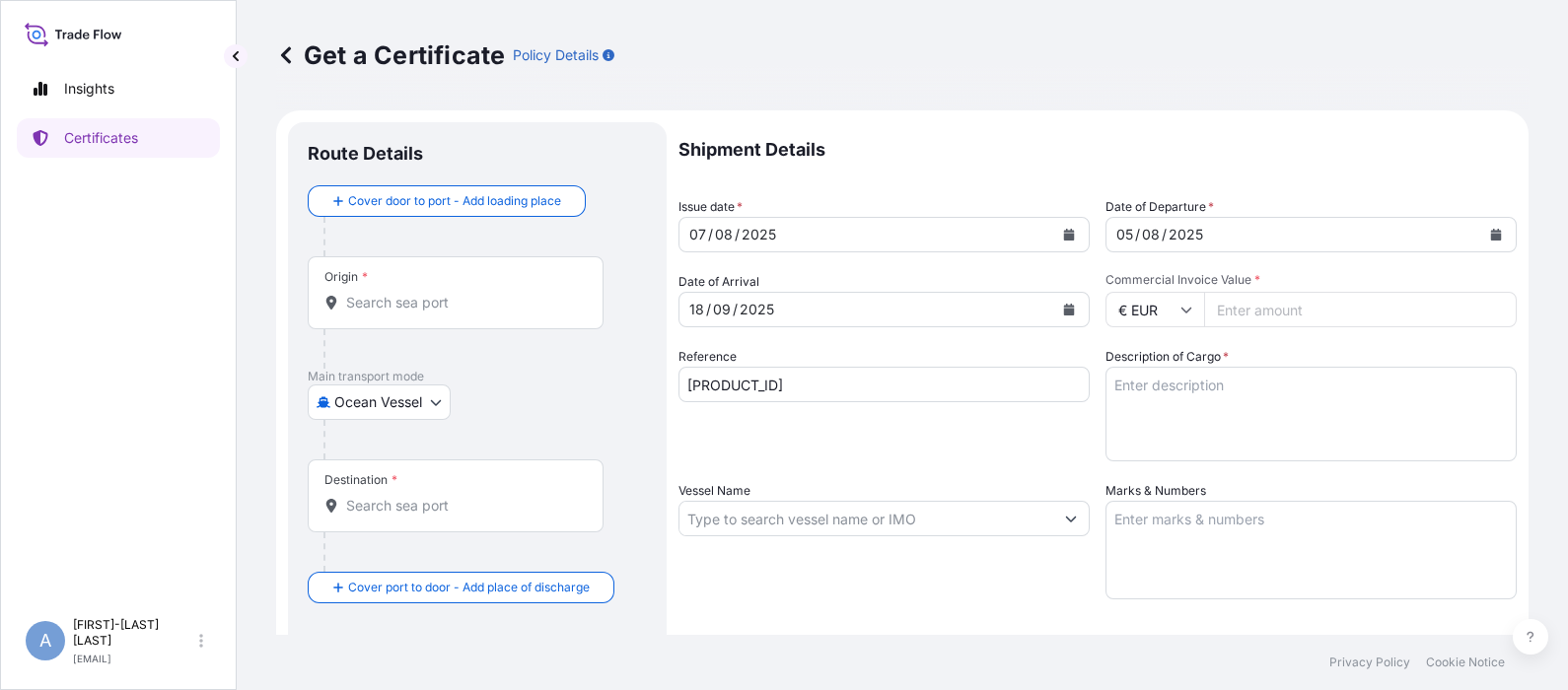 click on "Description of Cargo *" at bounding box center (1311, 414) 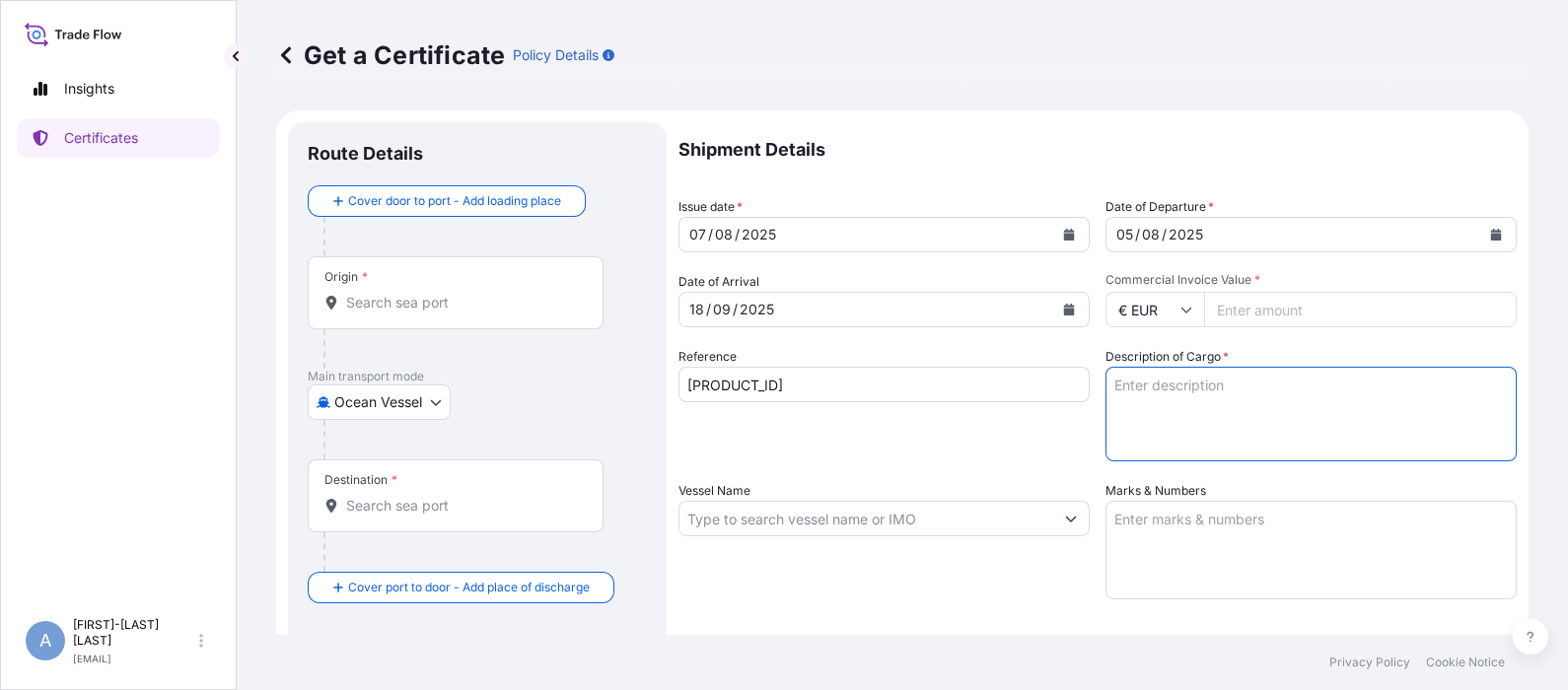 paste on "CARBON FIBER PRECURSOR" 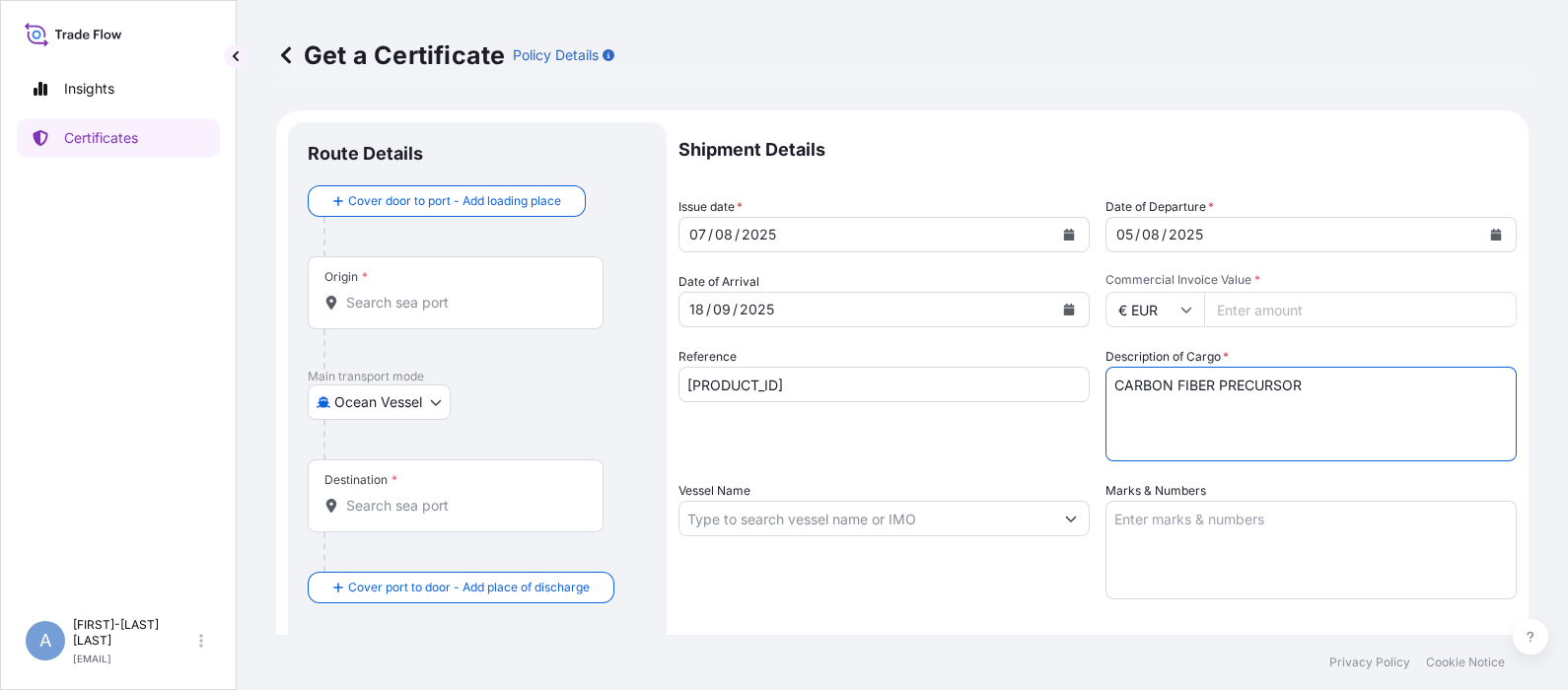 type on "CARBON FIBER PRECURSOR" 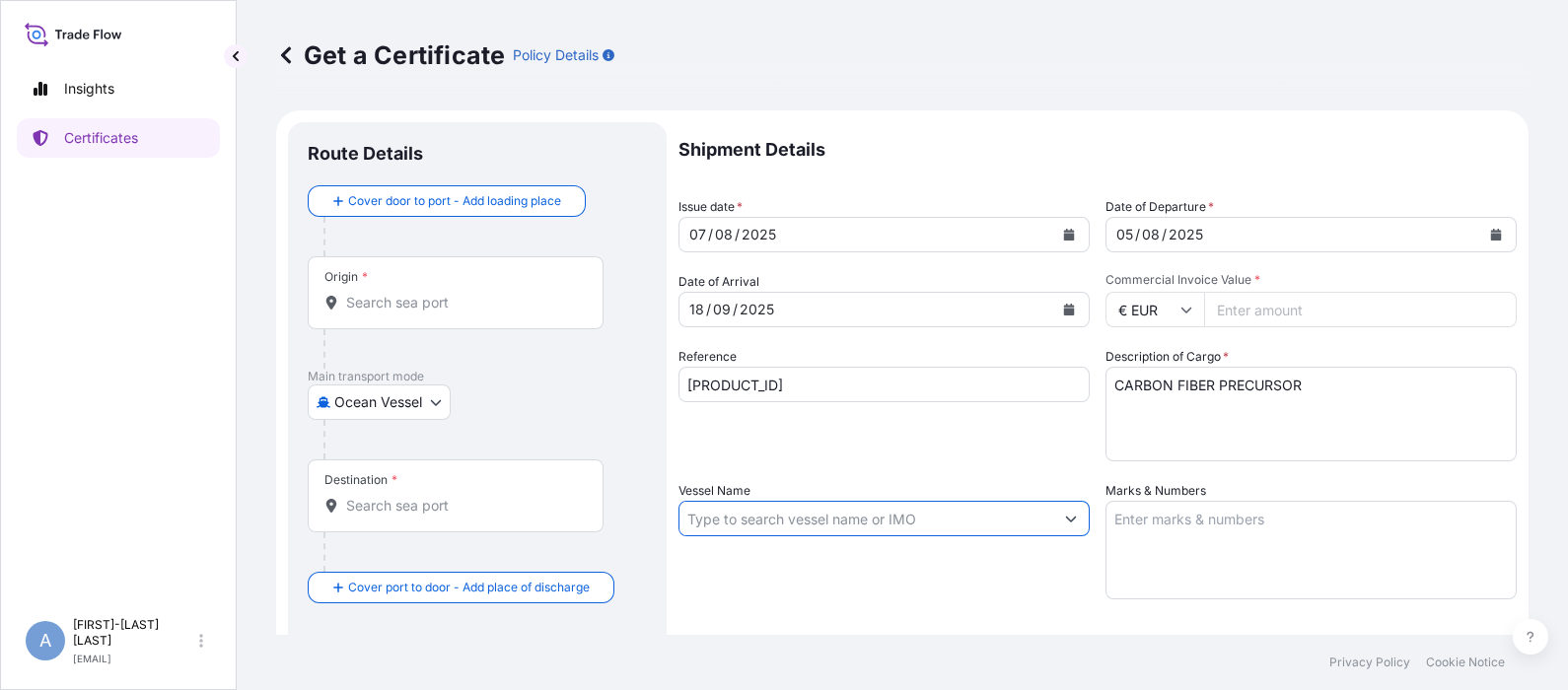 click on "Vessel Name" at bounding box center (866, 518) 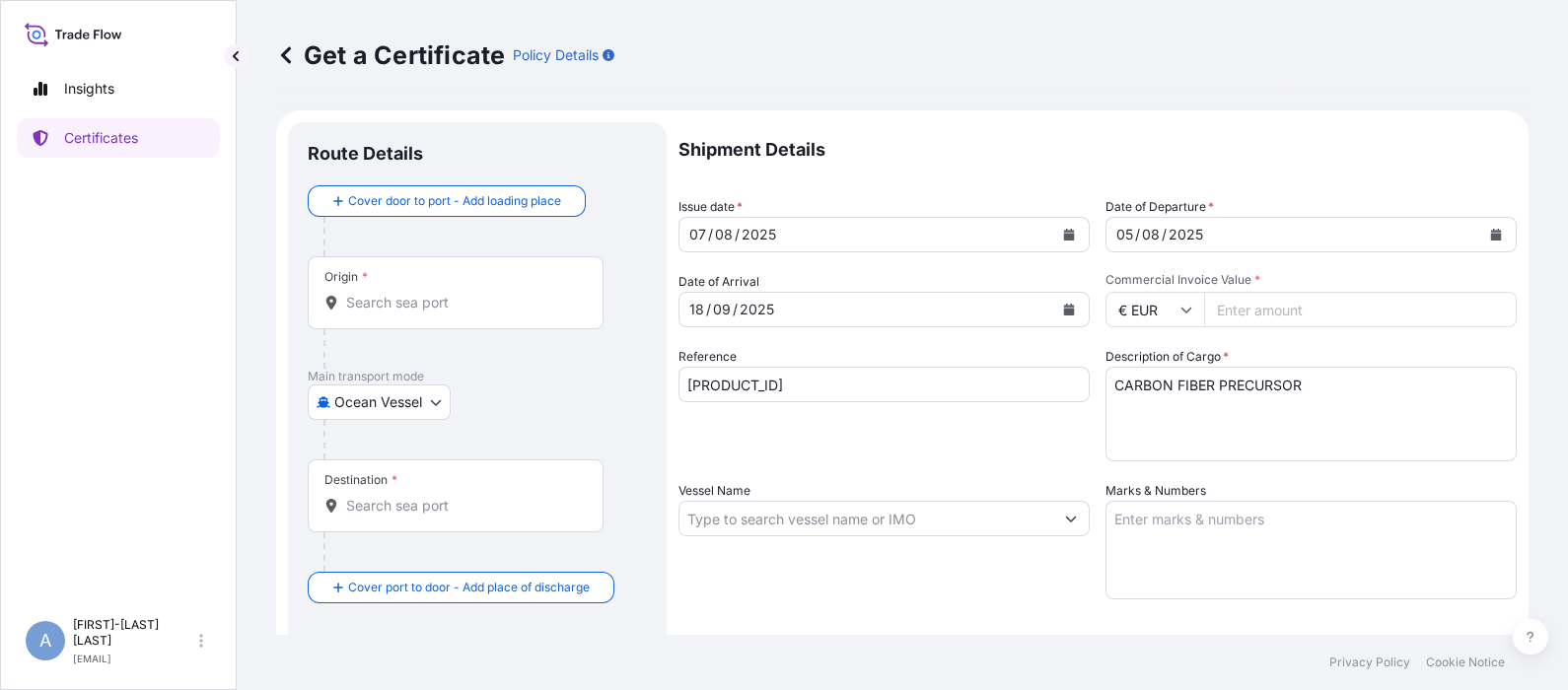 click on "Vessel Name" at bounding box center [866, 518] 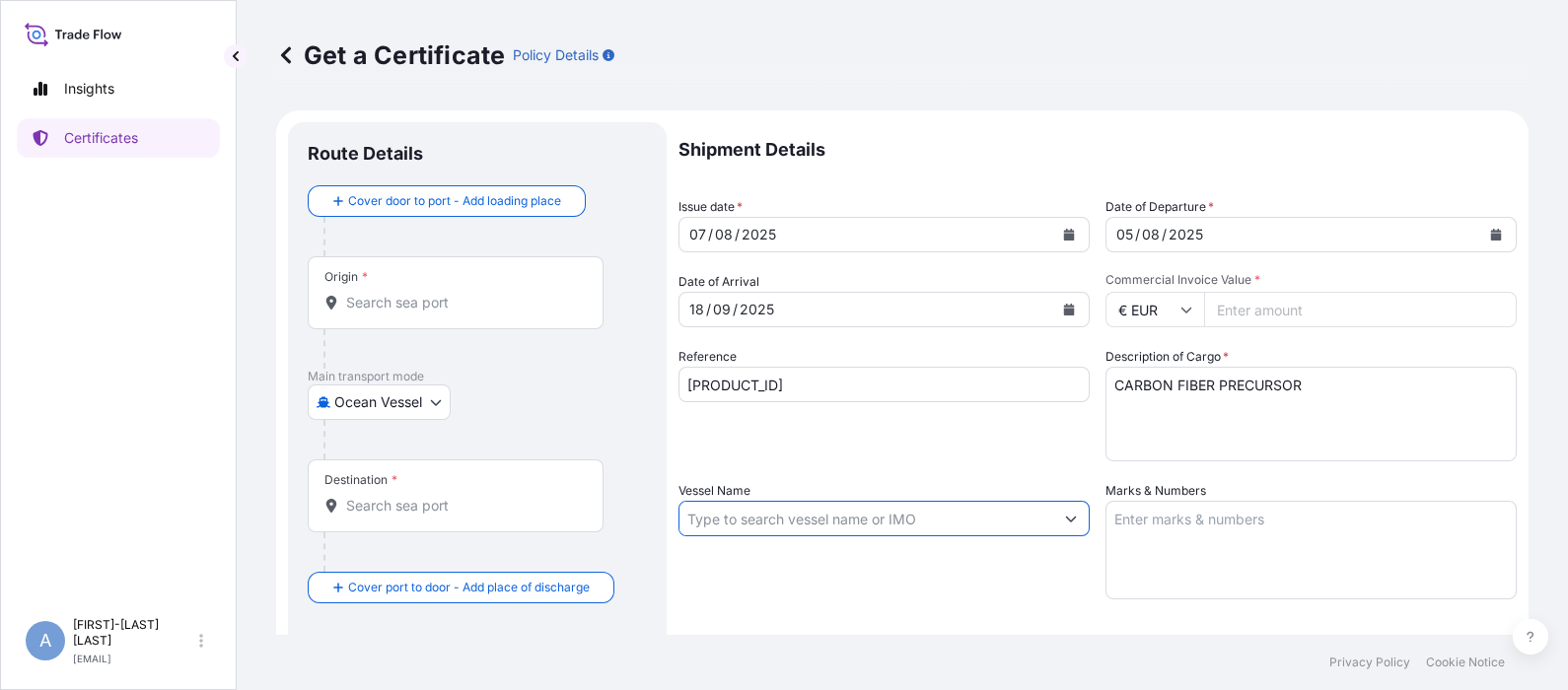 paste on "[VESSEL_NAME]" 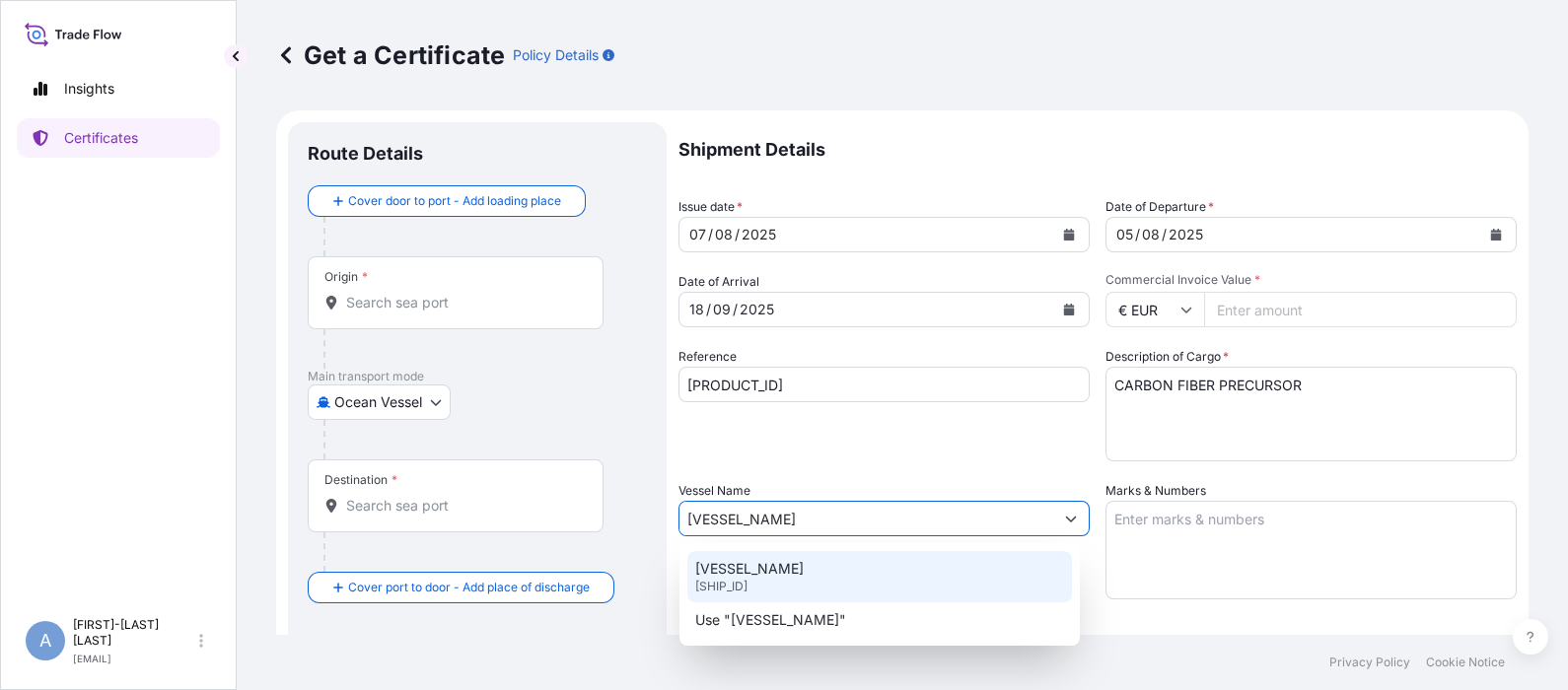click on "[VESSEL_NAME] [SHIP_ID]" at bounding box center [880, 577] 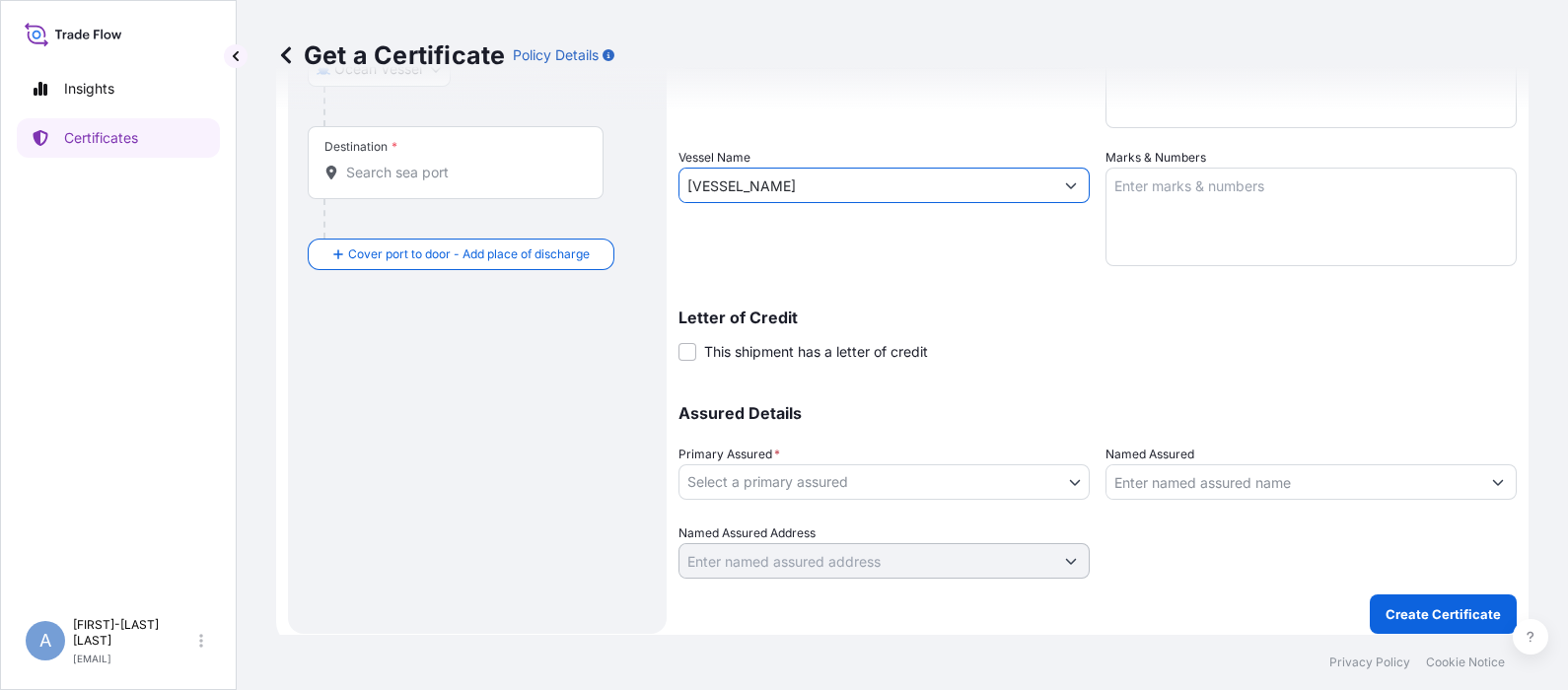 scroll, scrollTop: 343, scrollLeft: 0, axis: vertical 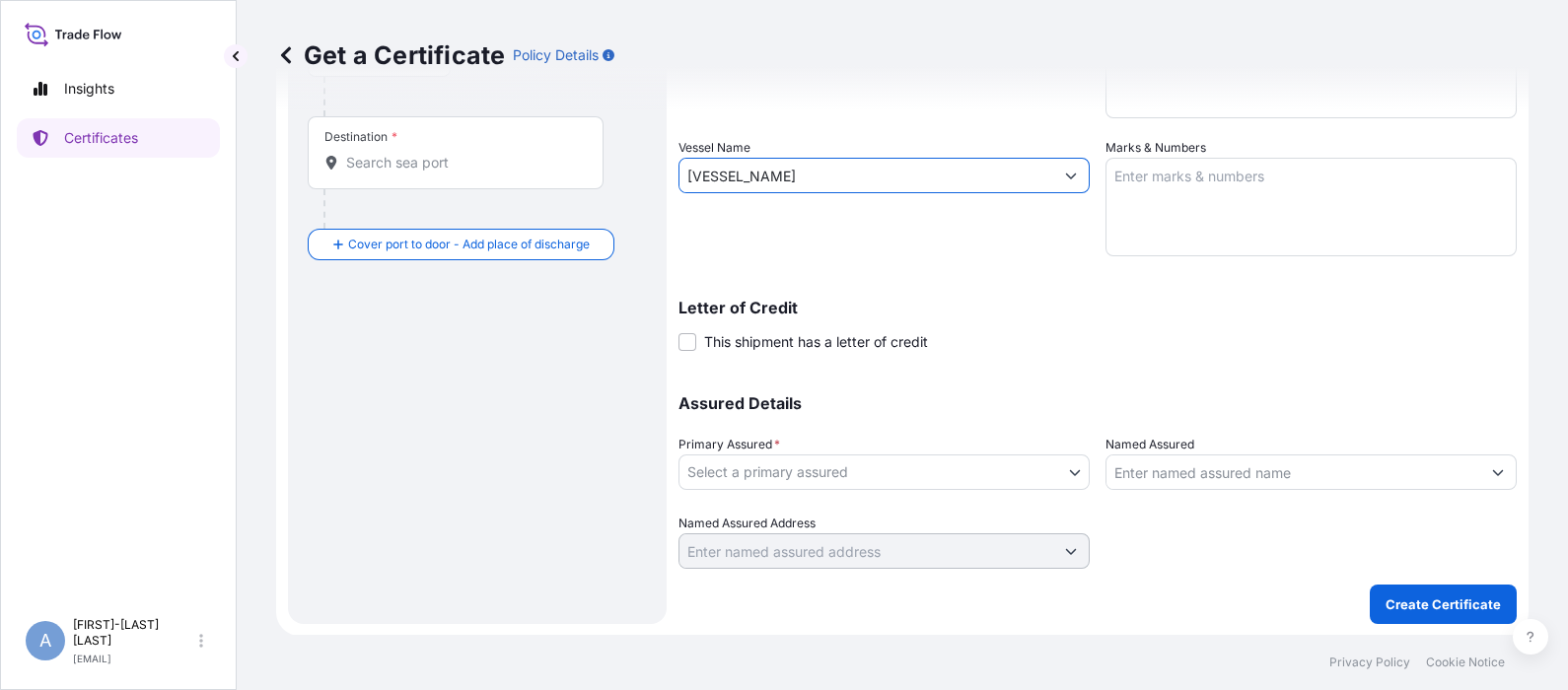 type on "[VESSEL_NAME]" 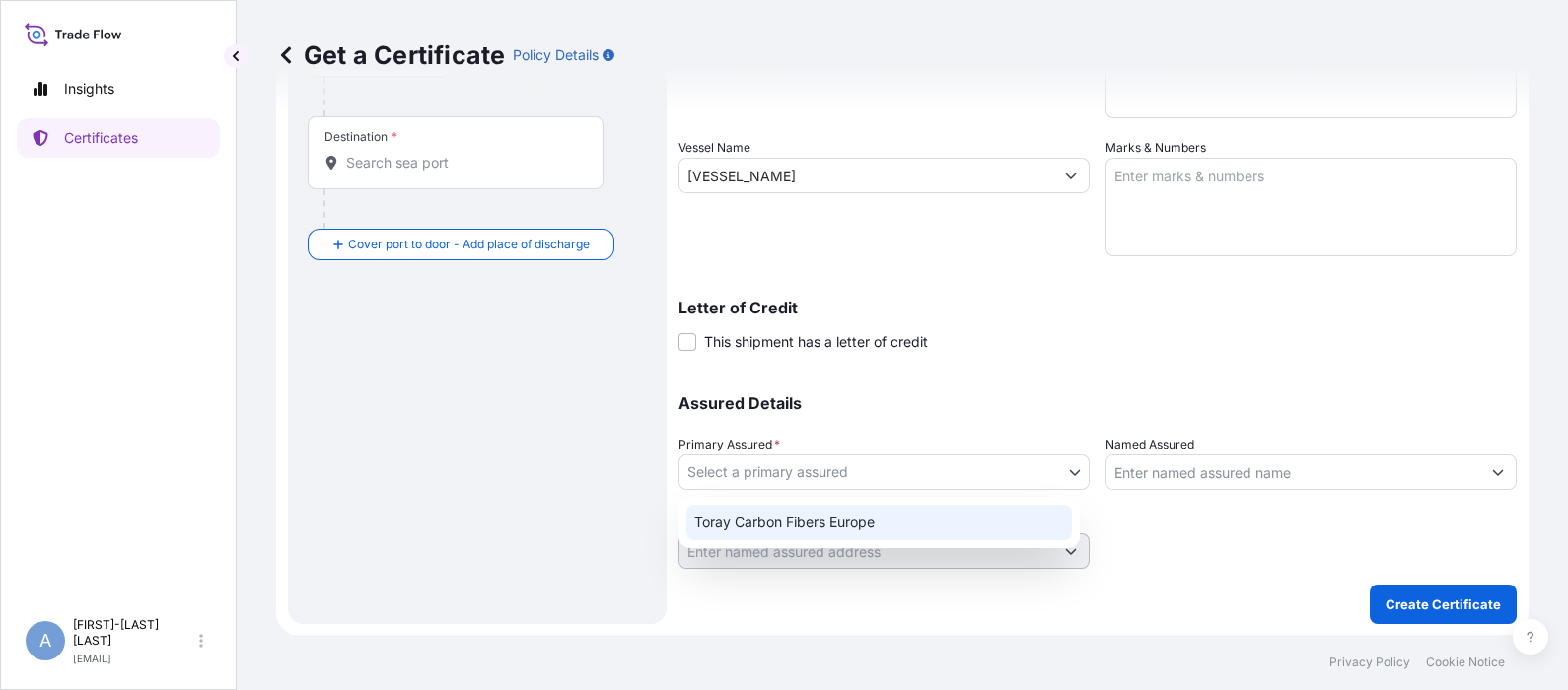click on "Toray Carbon Fibers Europe" at bounding box center [879, 522] 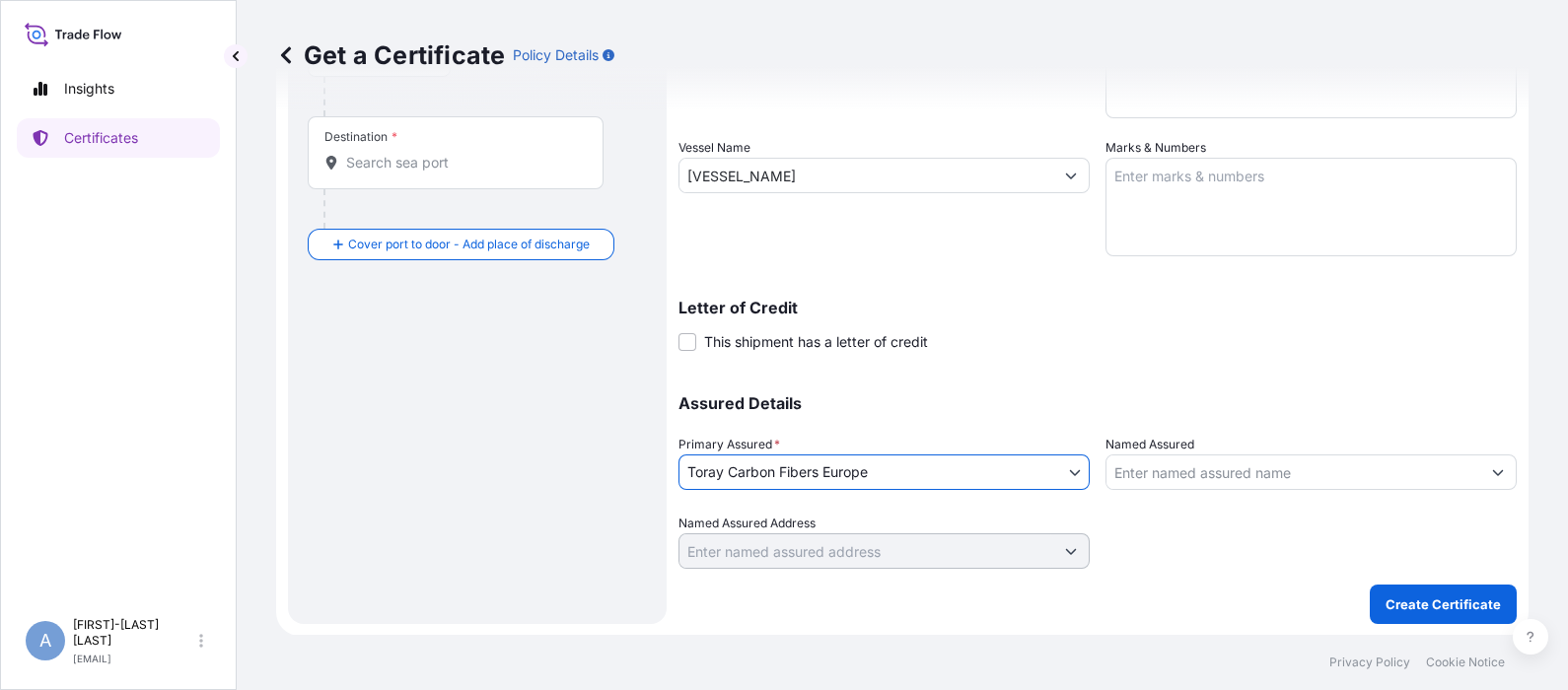 click on "Named Assured" at bounding box center [1293, 472] 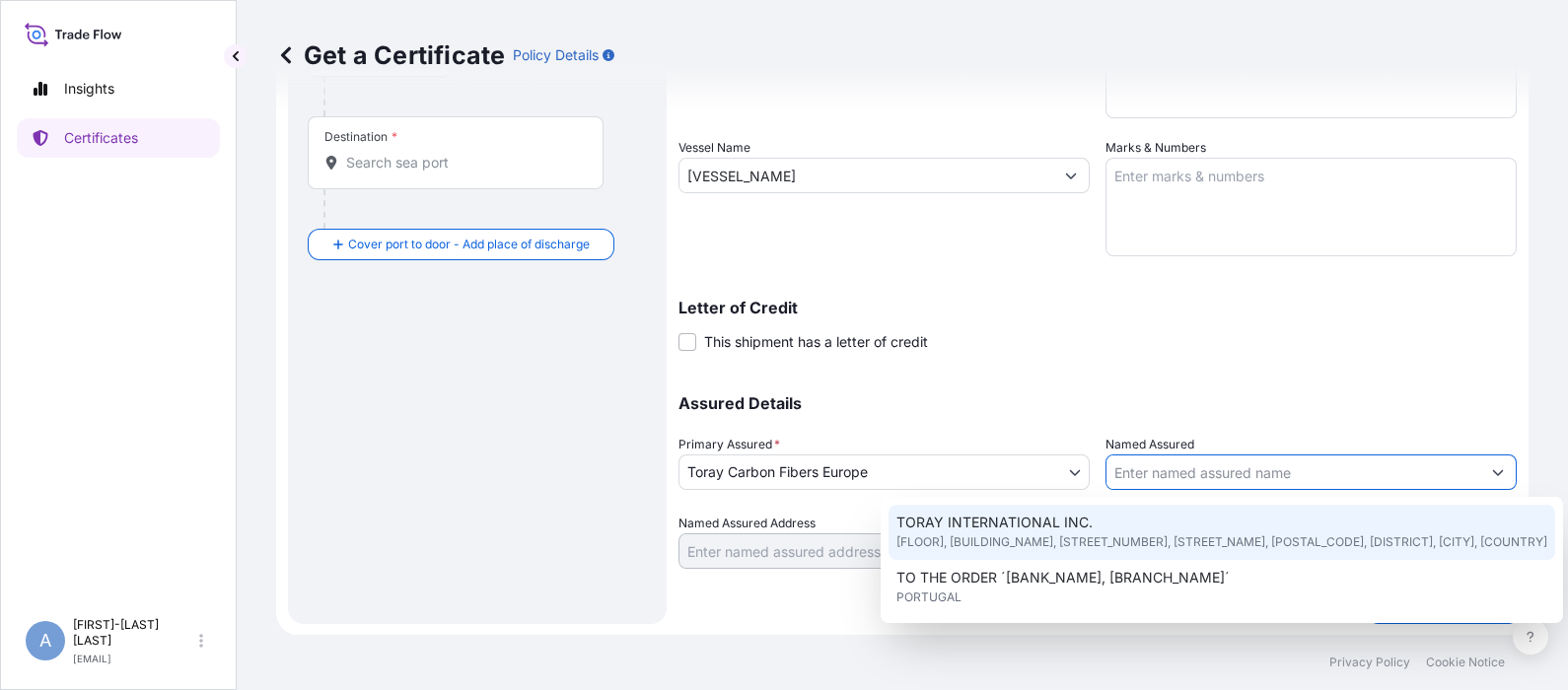 click on "[COMPANY_NAME] [FLOOR], [BUILDING_NAME], [STREET_NUMBER], [STREET_NAME], [POSTAL_CODE], [DISTRICT], [CITY], [COUNTRY]" at bounding box center (1222, 532) 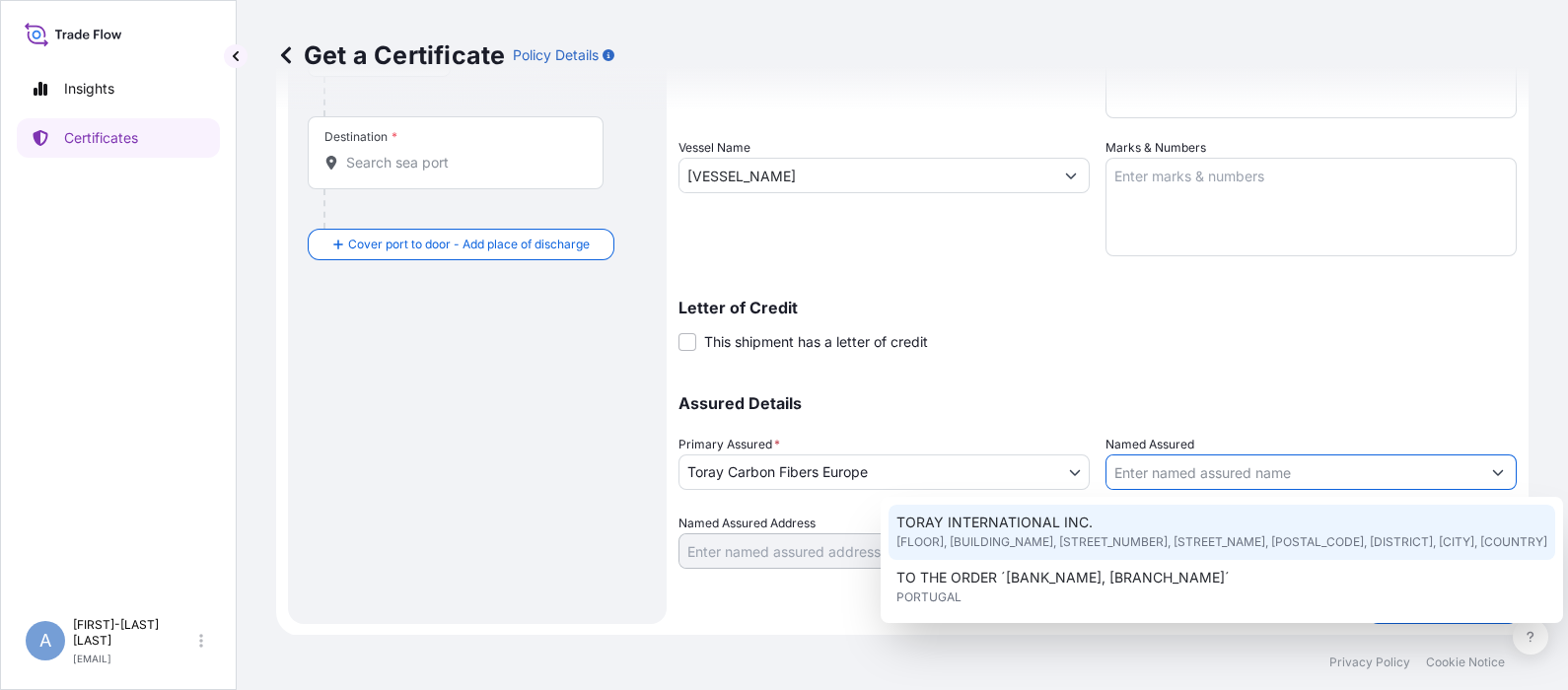 type on "TORAY INTERNATIONAL INC." 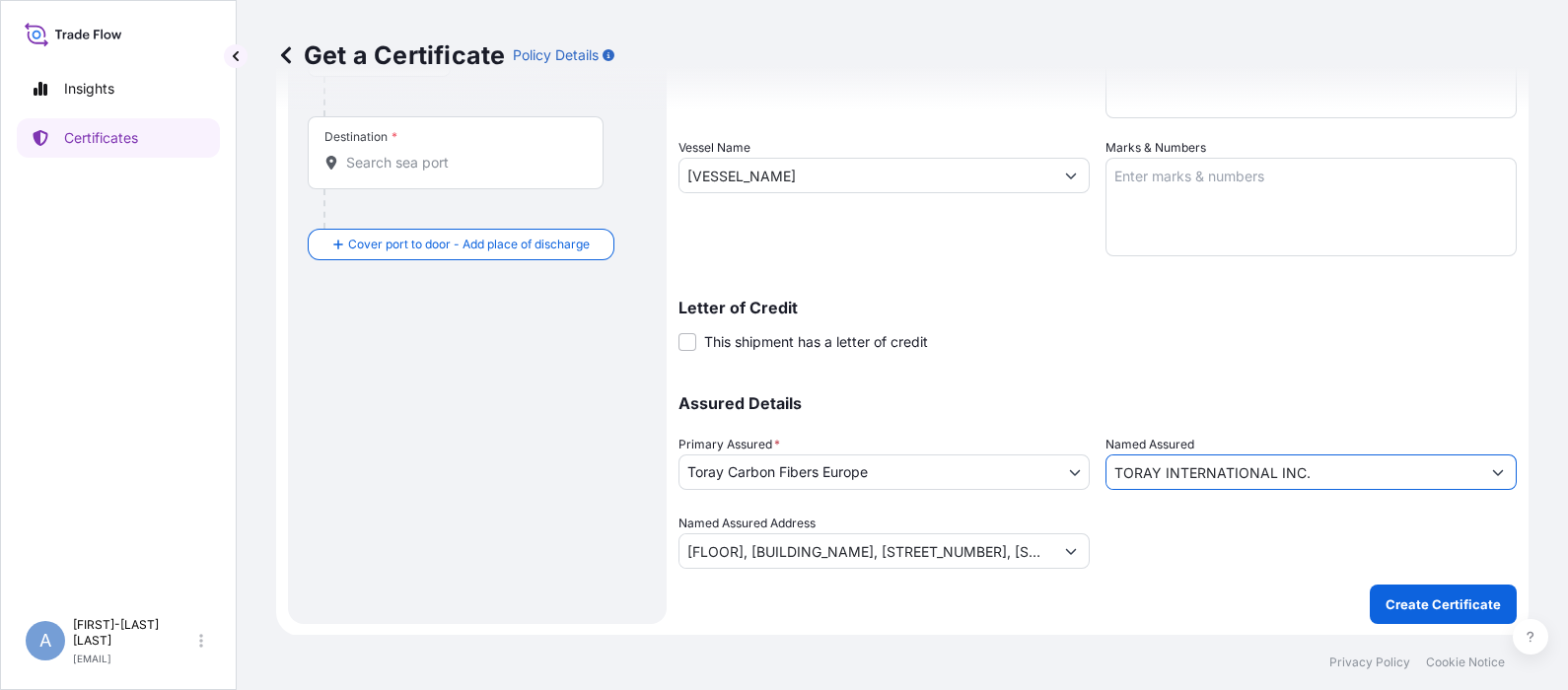 scroll, scrollTop: 0, scrollLeft: 0, axis: both 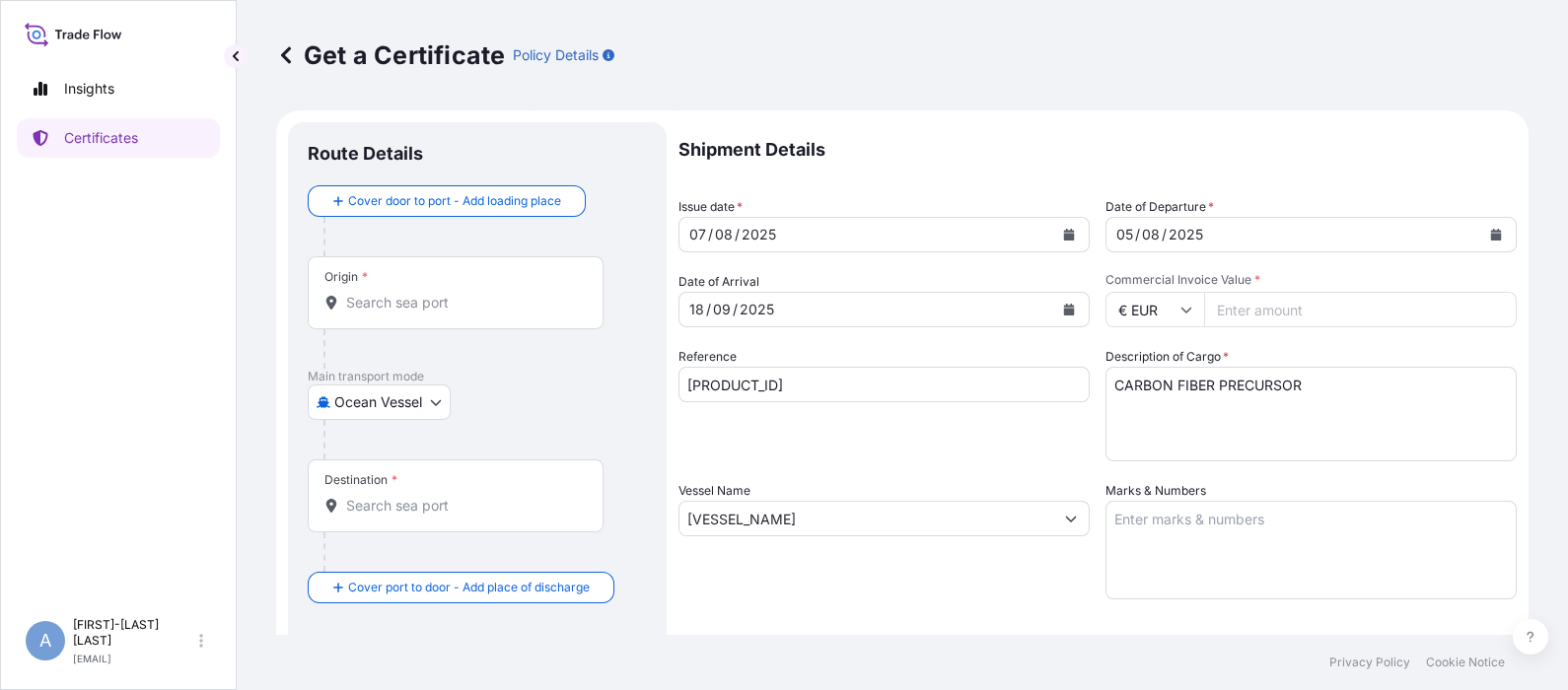click on "Origin *" at bounding box center [456, 293] 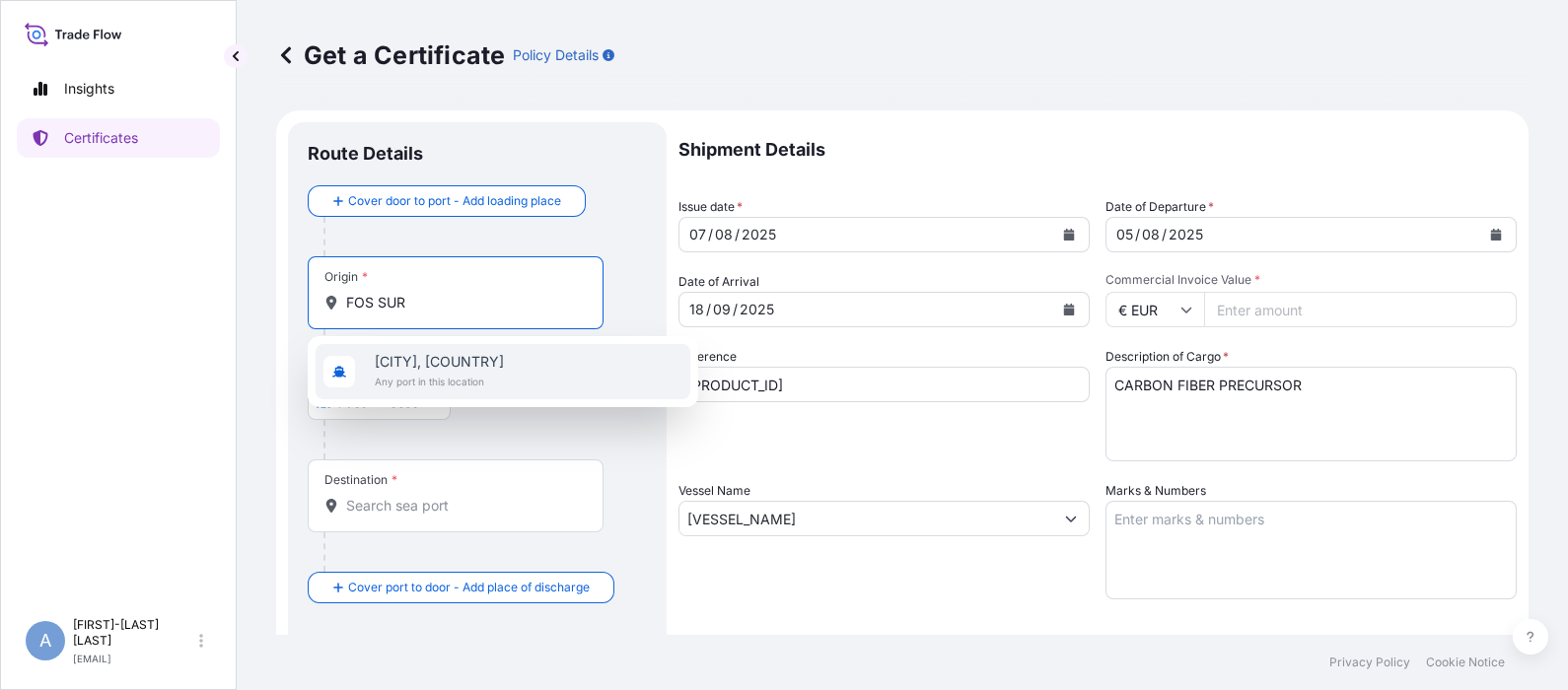 click on "[CITY], [COUNTRY]" at bounding box center [439, 362] 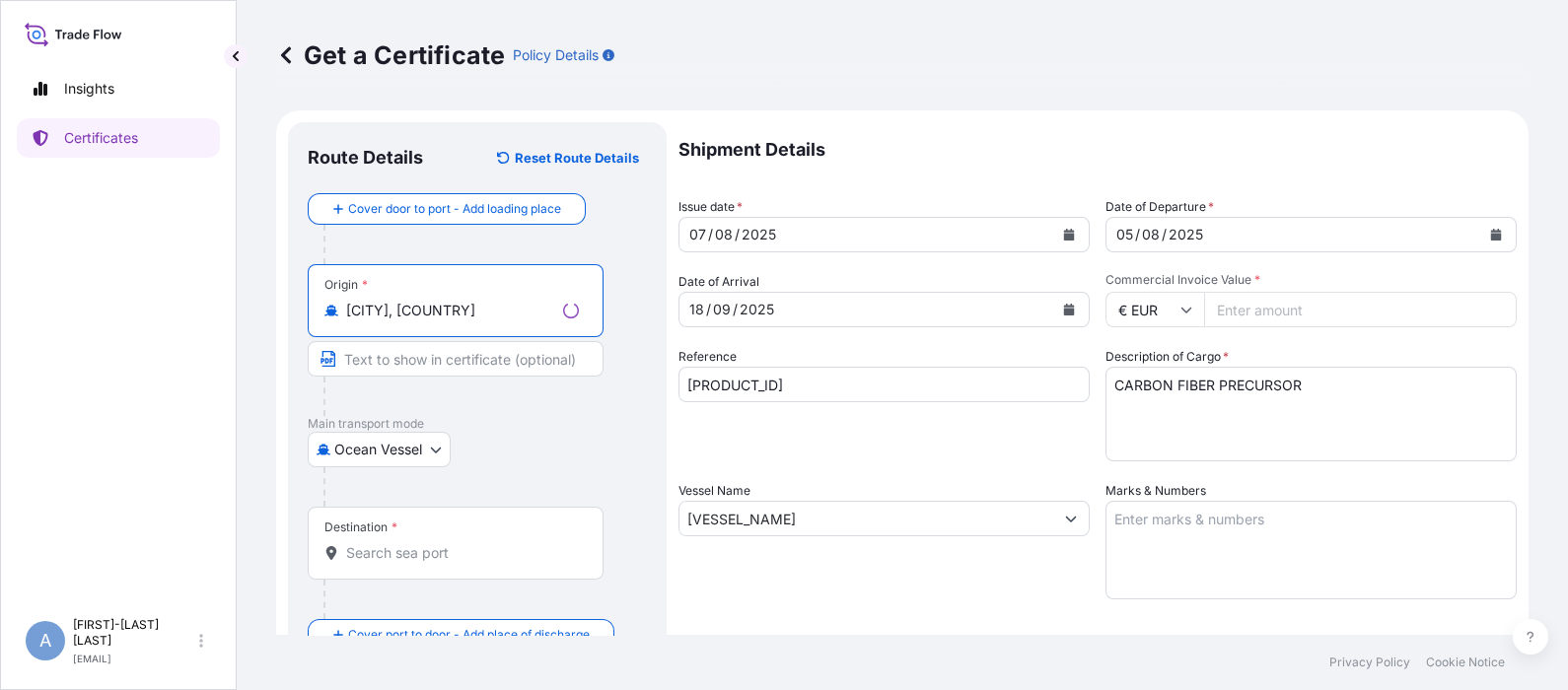 type on "[CITY], [COUNTRY]" 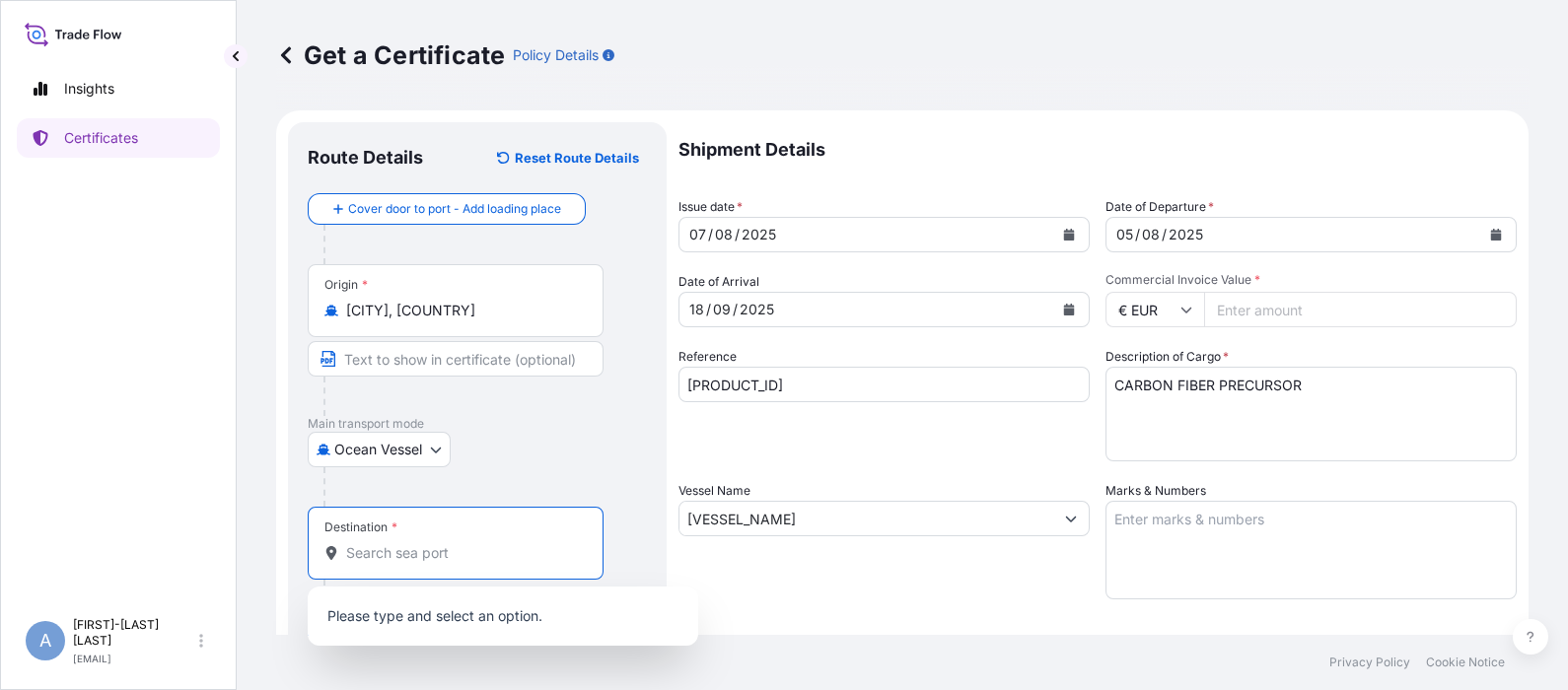 click on "Destination *" at bounding box center (463, 553) 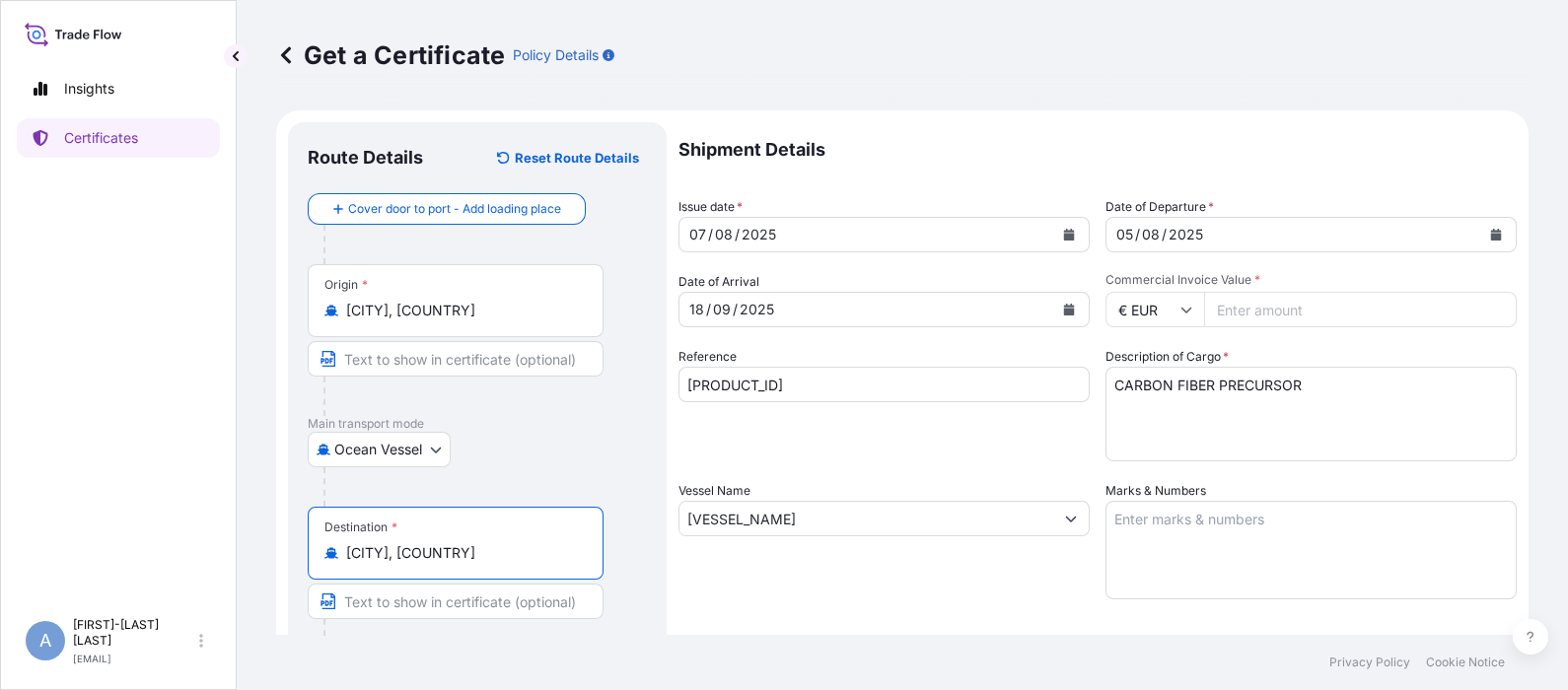 type on "[CITY], [COUNTRY]" 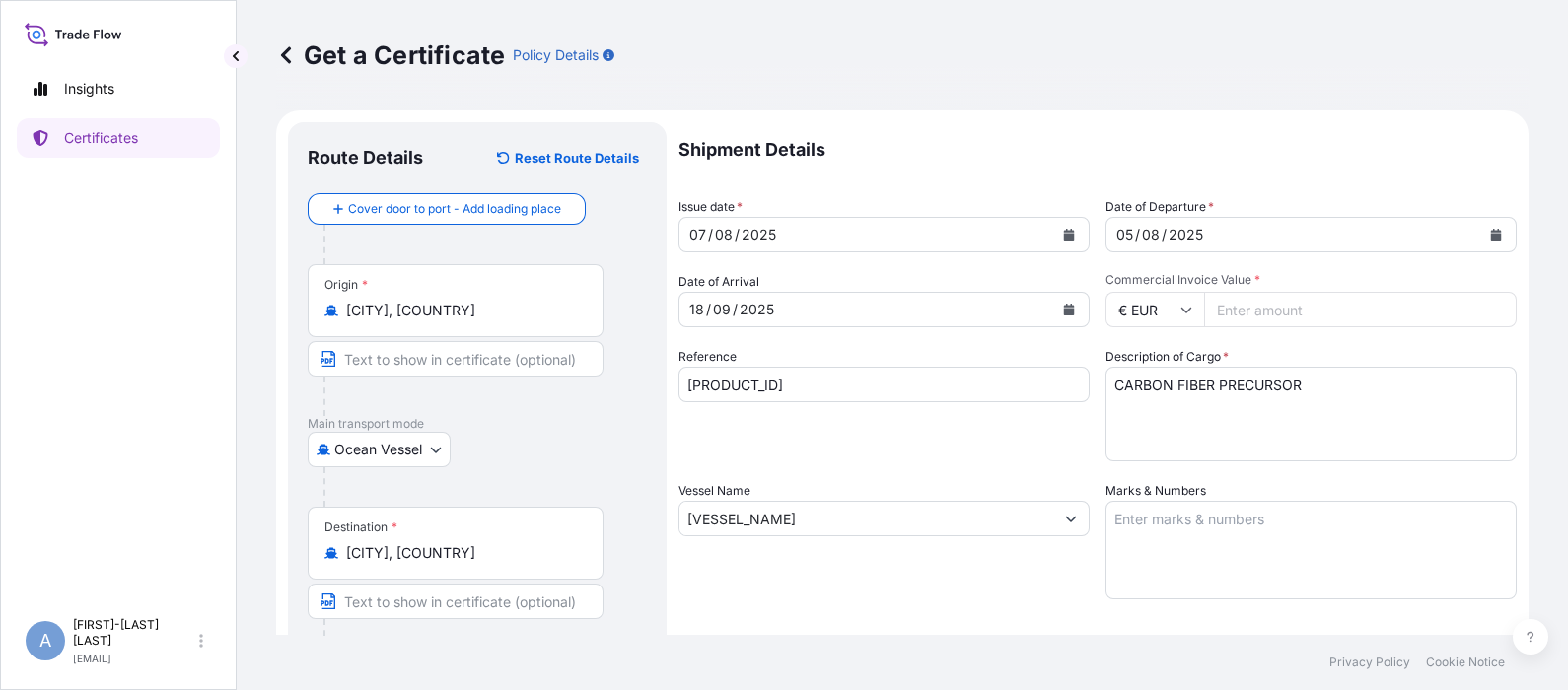 click on "Commercial Invoice Value    *" at bounding box center (1360, 310) 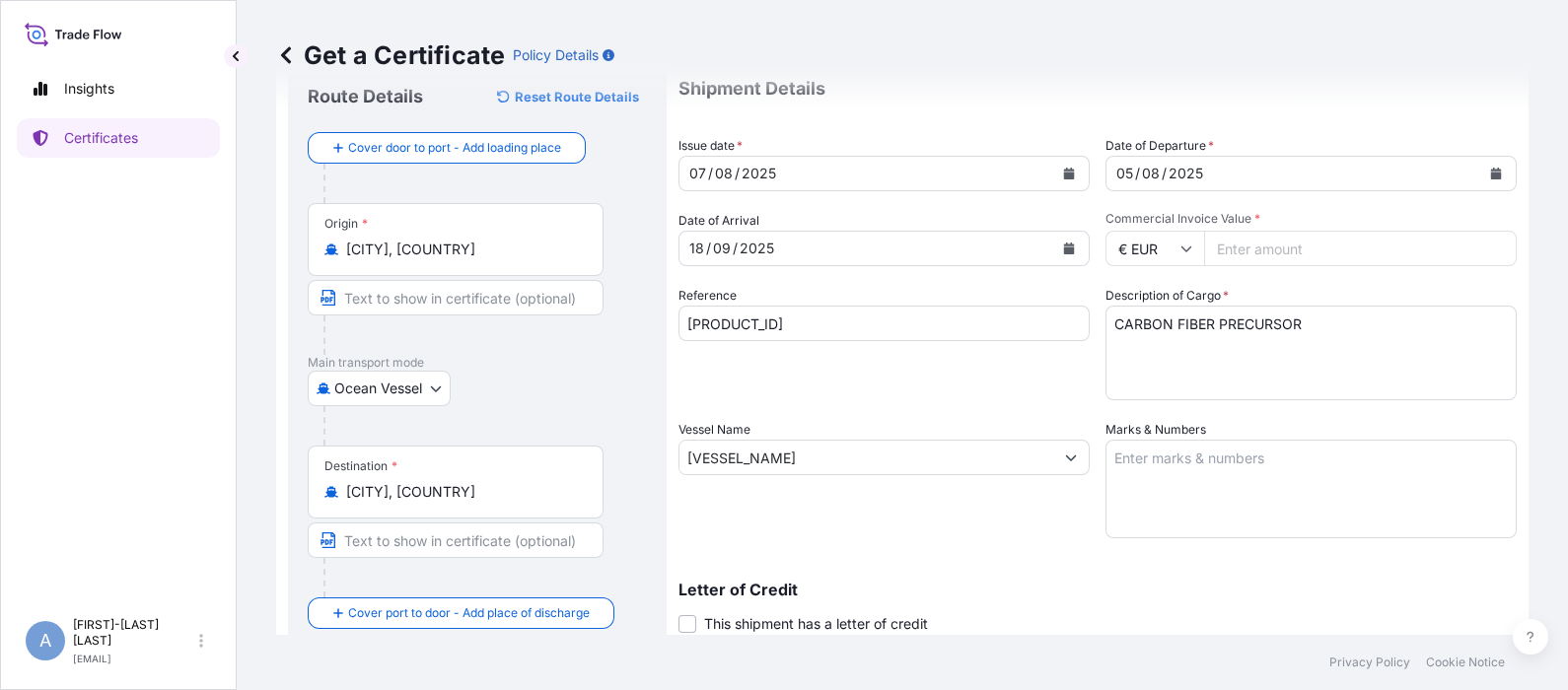 scroll, scrollTop: 0, scrollLeft: 0, axis: both 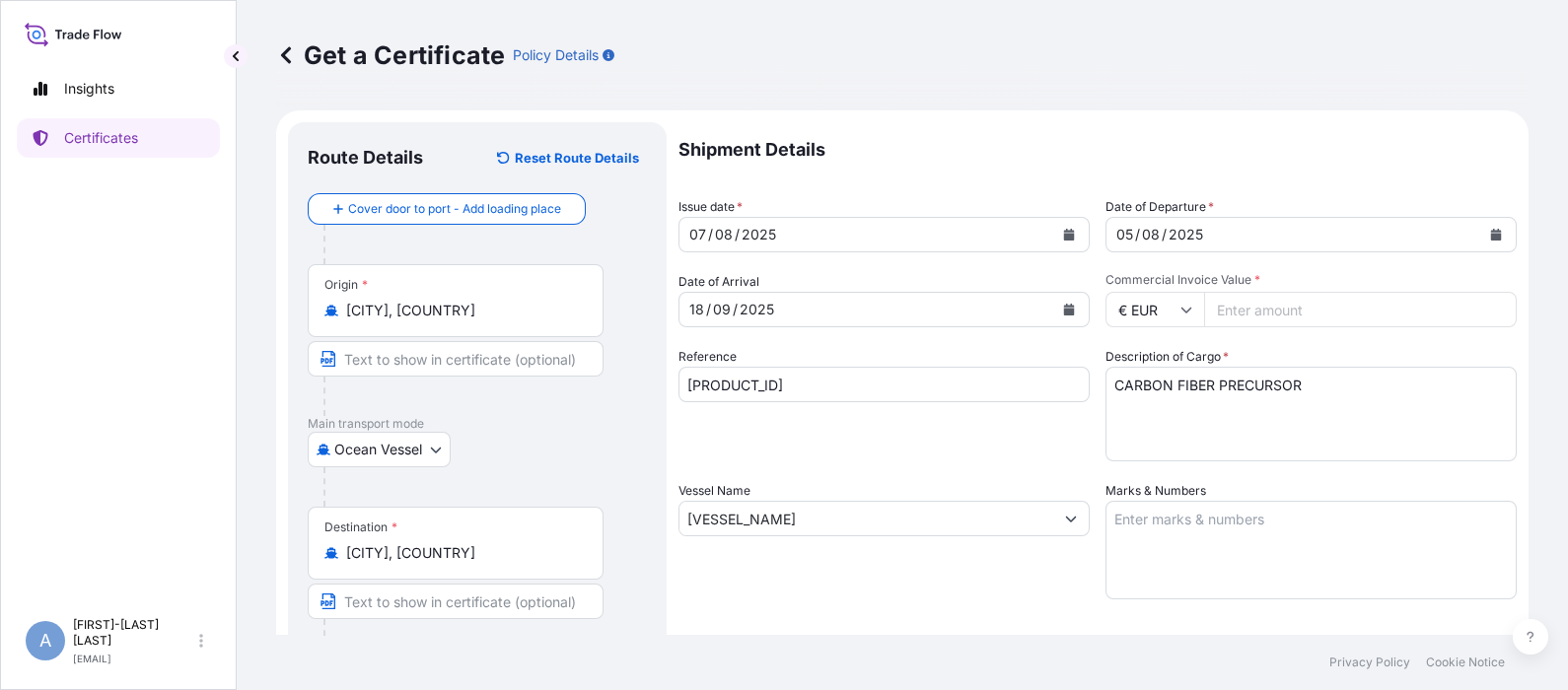click on "[PRODUCT_ID]" at bounding box center [884, 384] 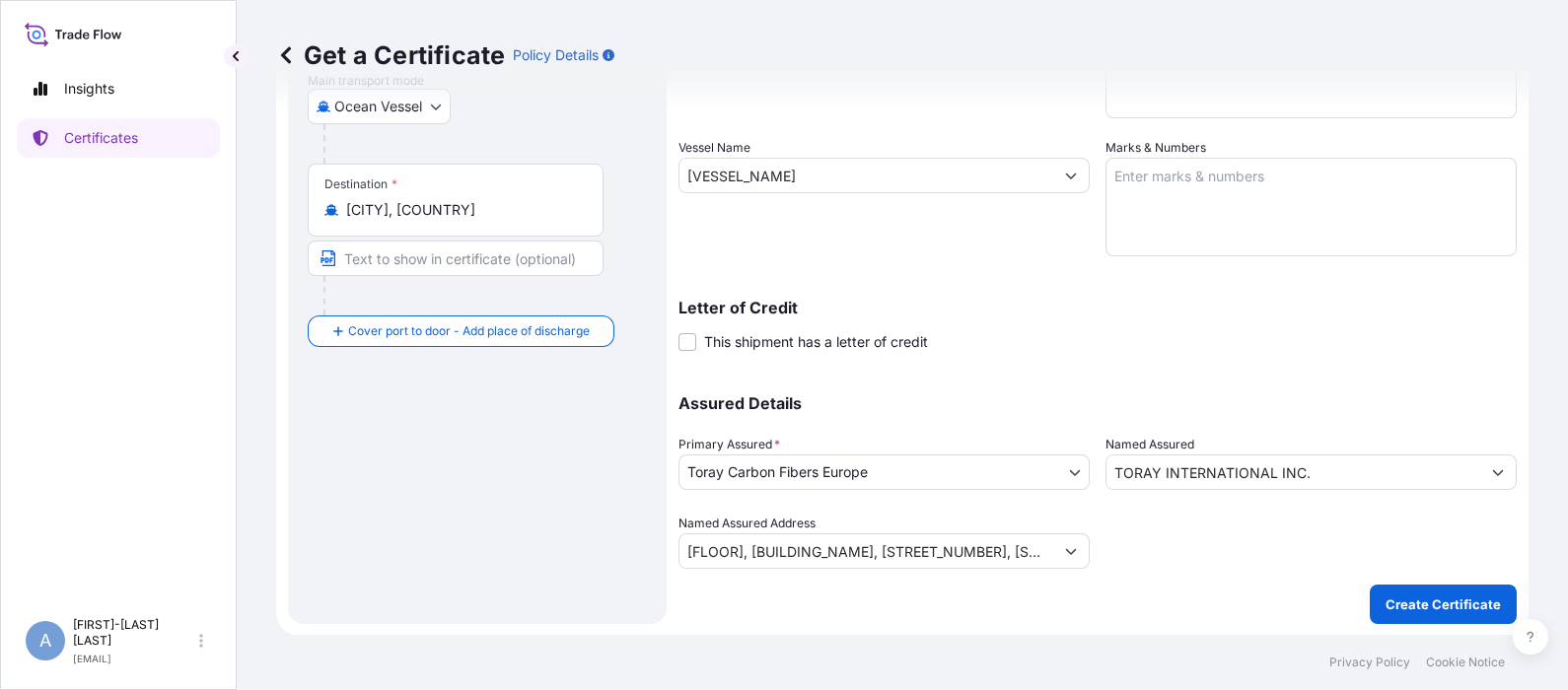 scroll, scrollTop: 0, scrollLeft: 0, axis: both 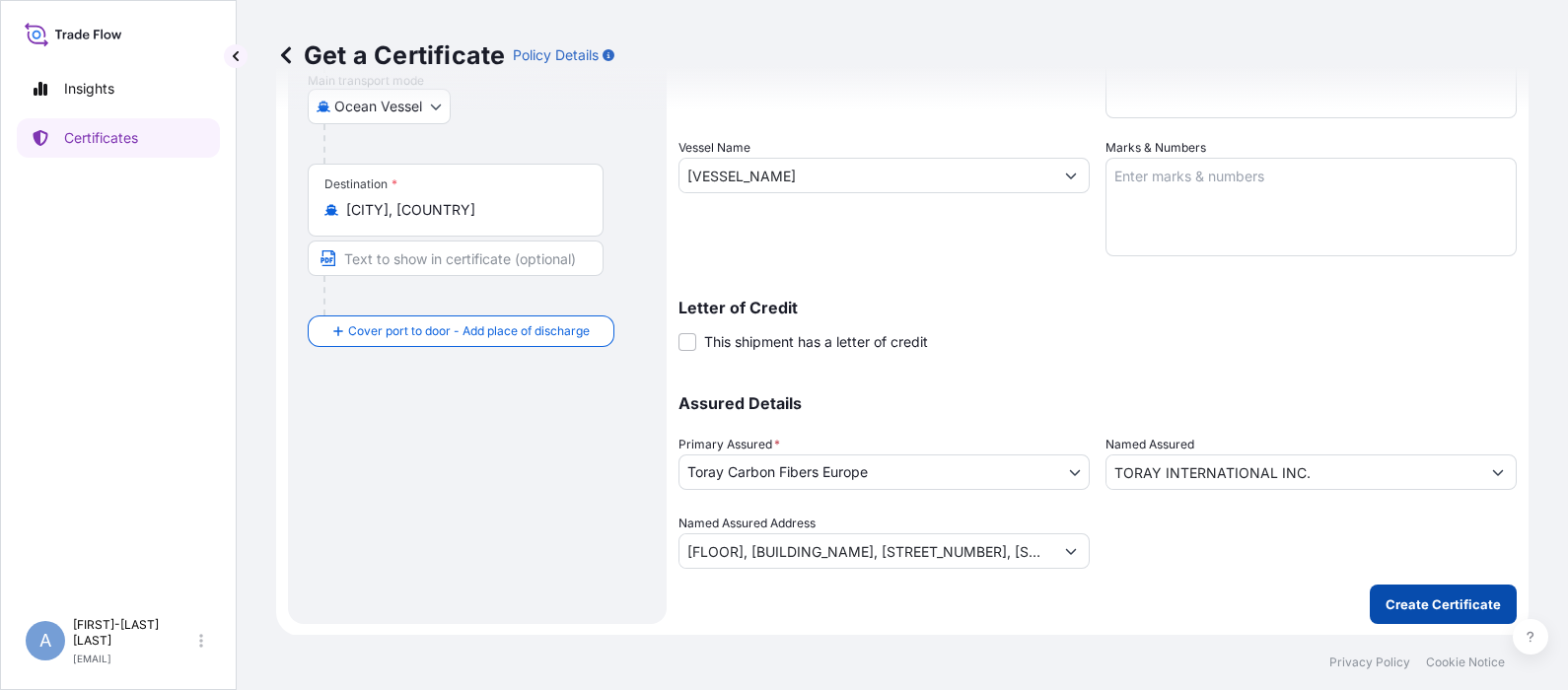 type on "[PRODUCT_ID]" 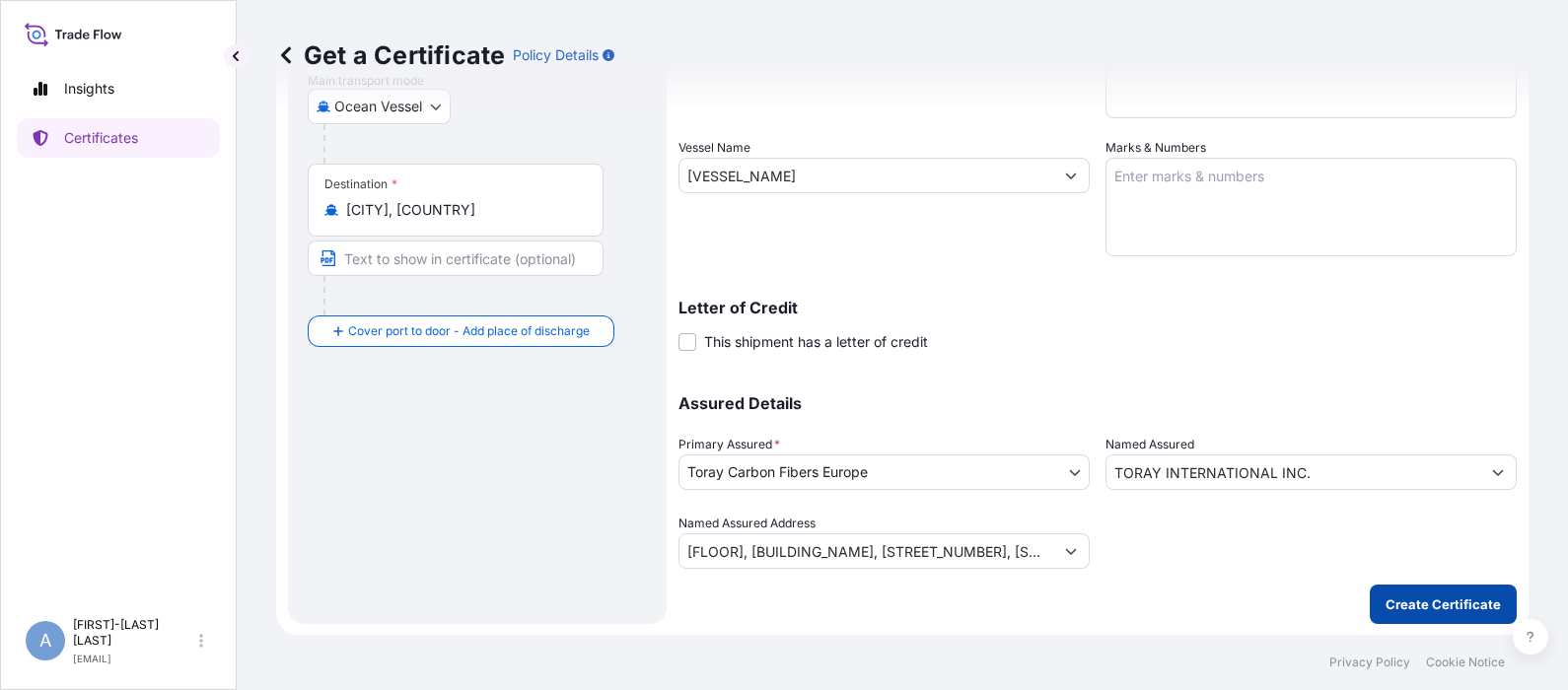 click on "Create Certificate" at bounding box center (1443, 604) 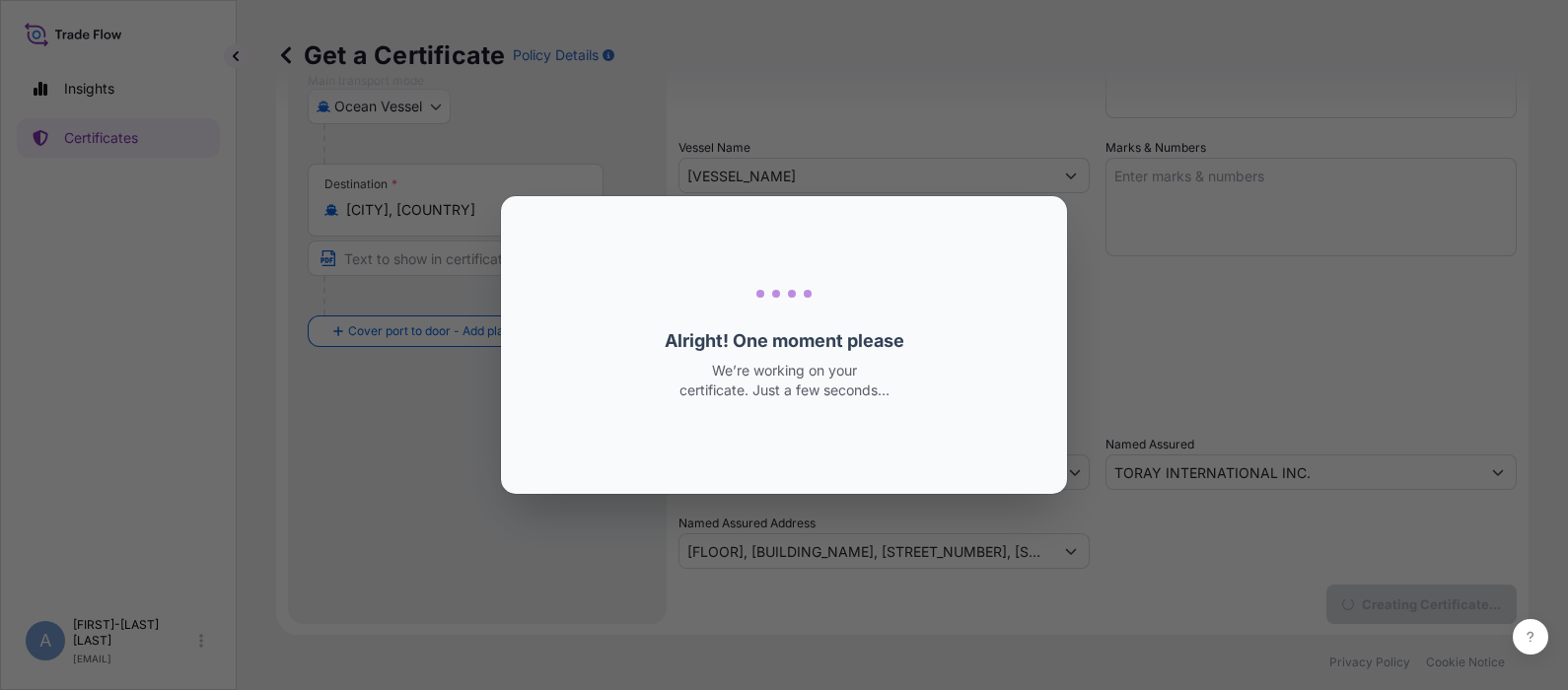 scroll, scrollTop: 0, scrollLeft: 0, axis: both 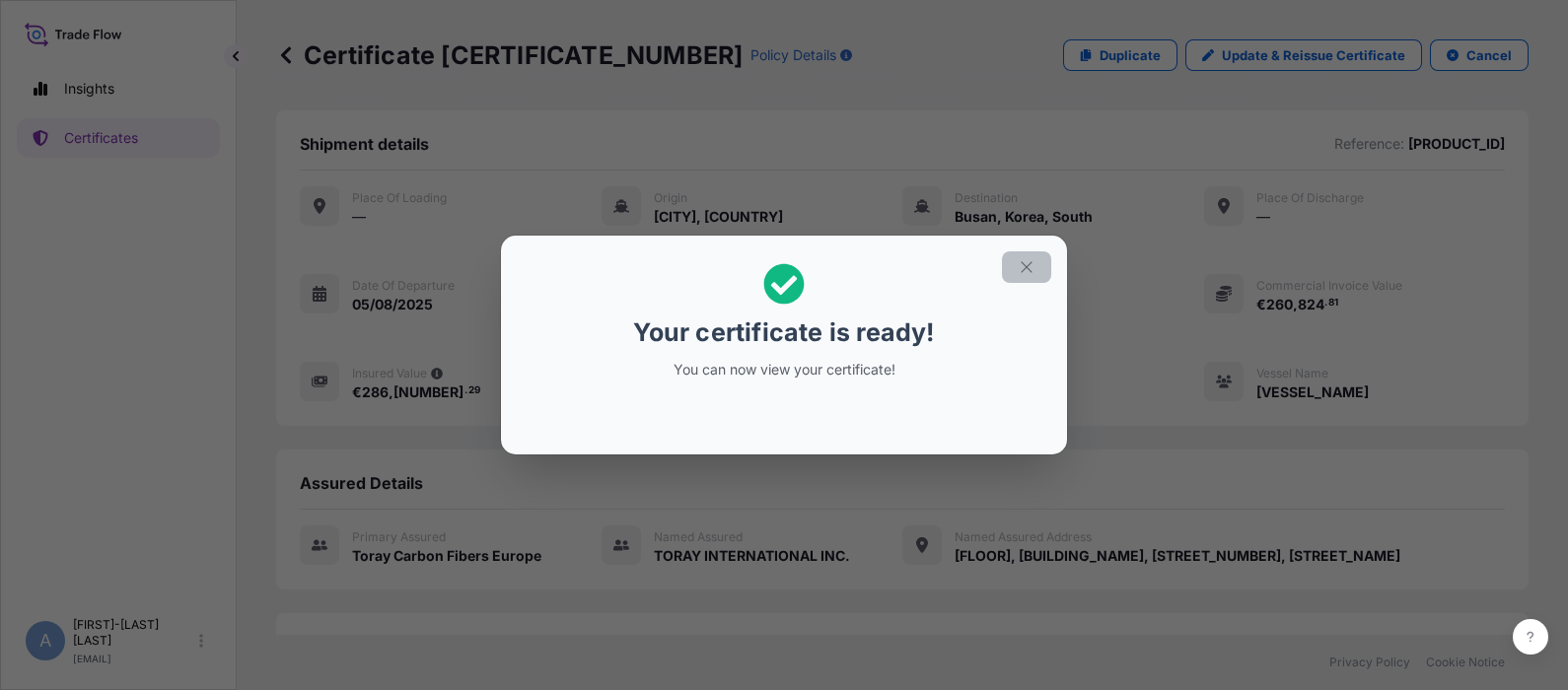 click 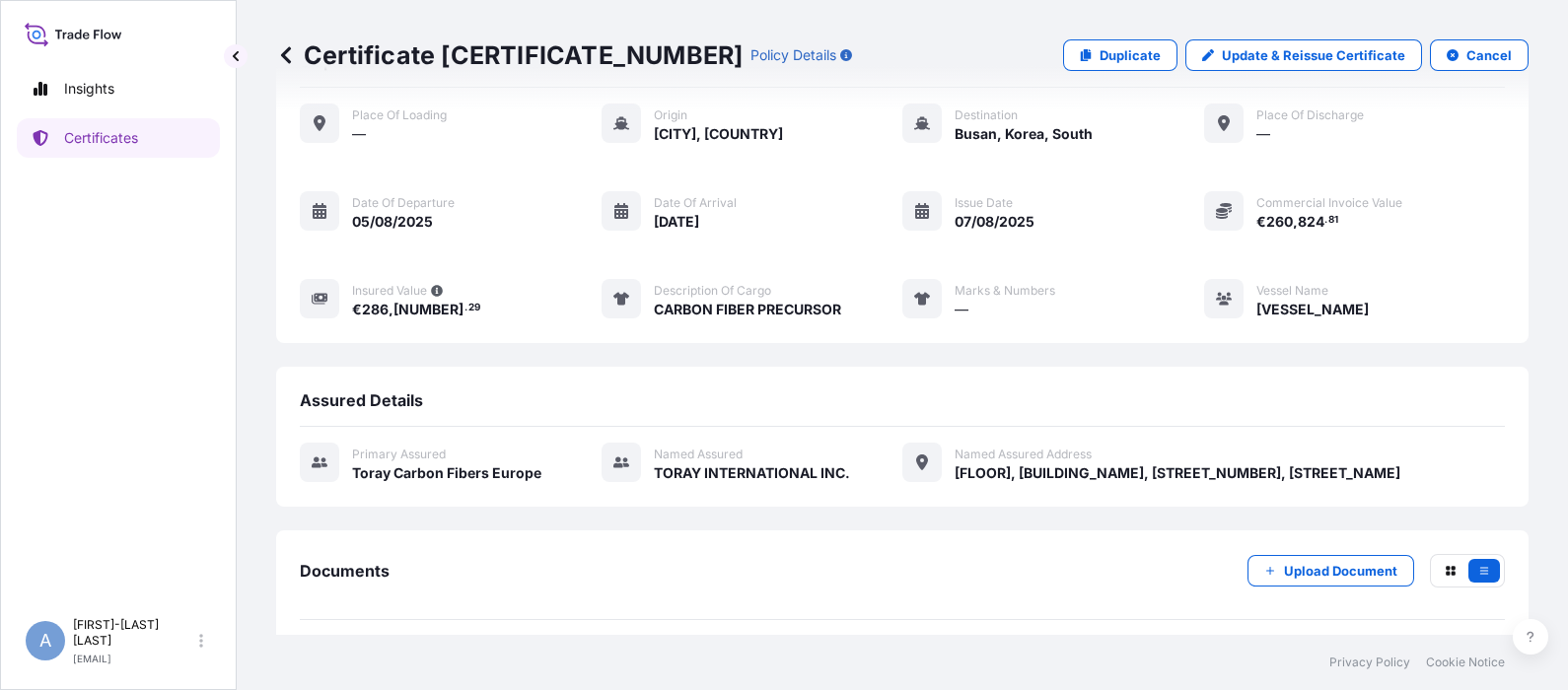 scroll, scrollTop: 161, scrollLeft: 0, axis: vertical 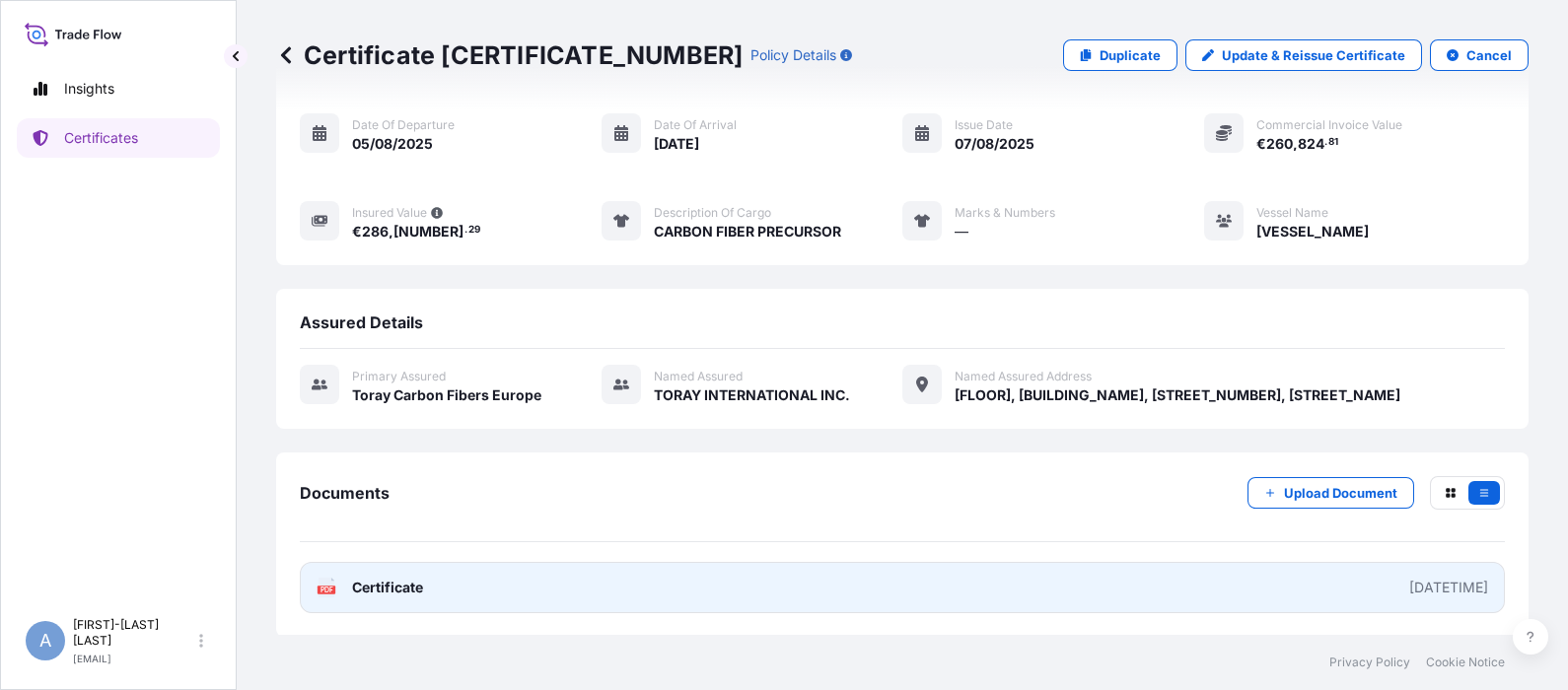 click on "Certificate" at bounding box center (388, 587) 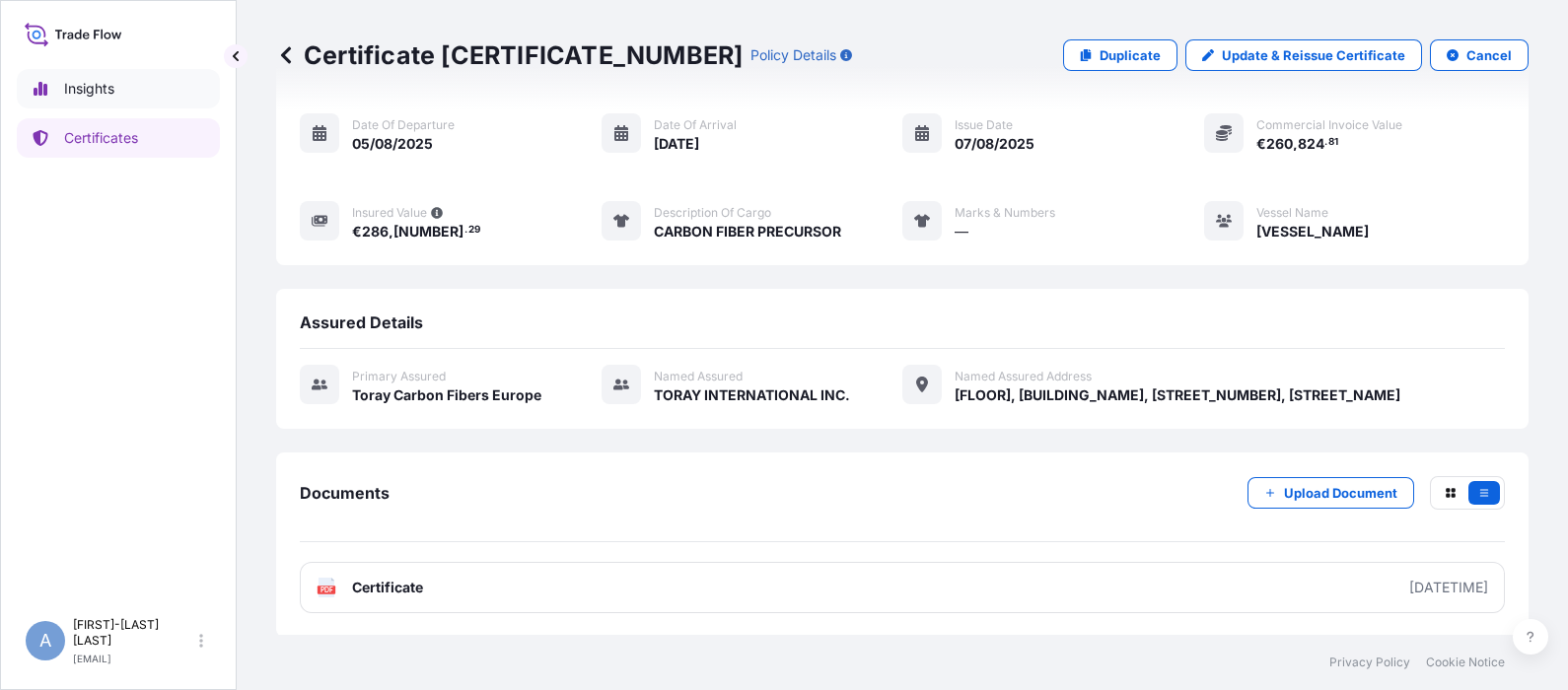 click on "Insights" at bounding box center (118, 89) 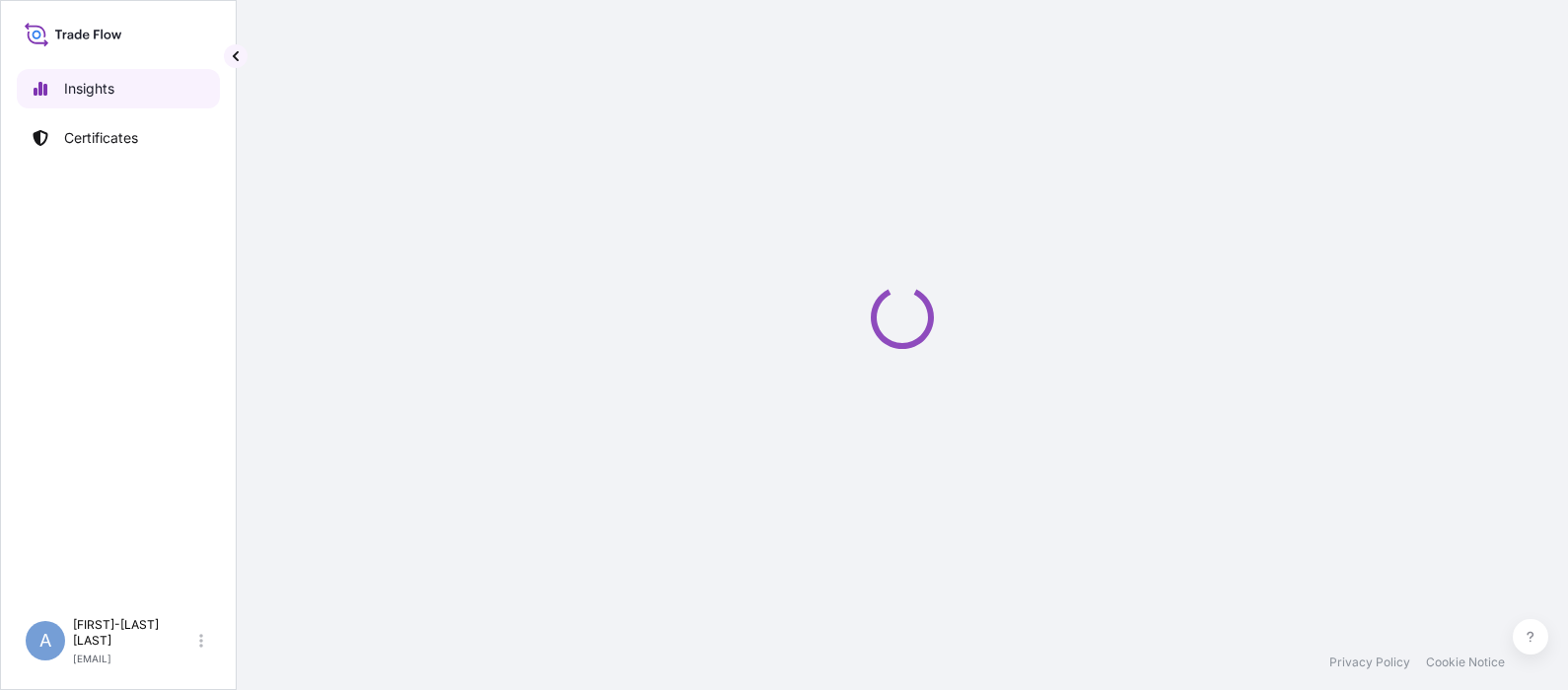 scroll, scrollTop: 0, scrollLeft: 0, axis: both 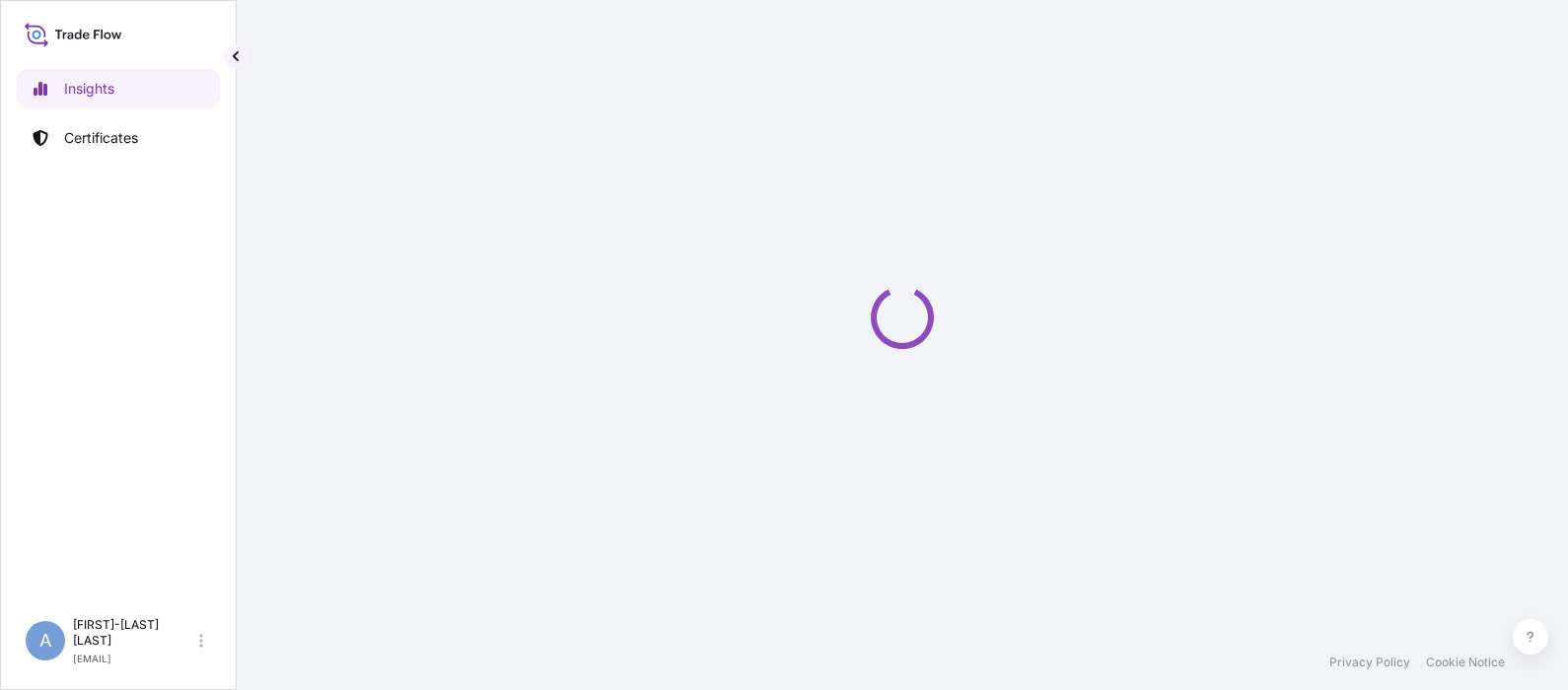 select on "2025" 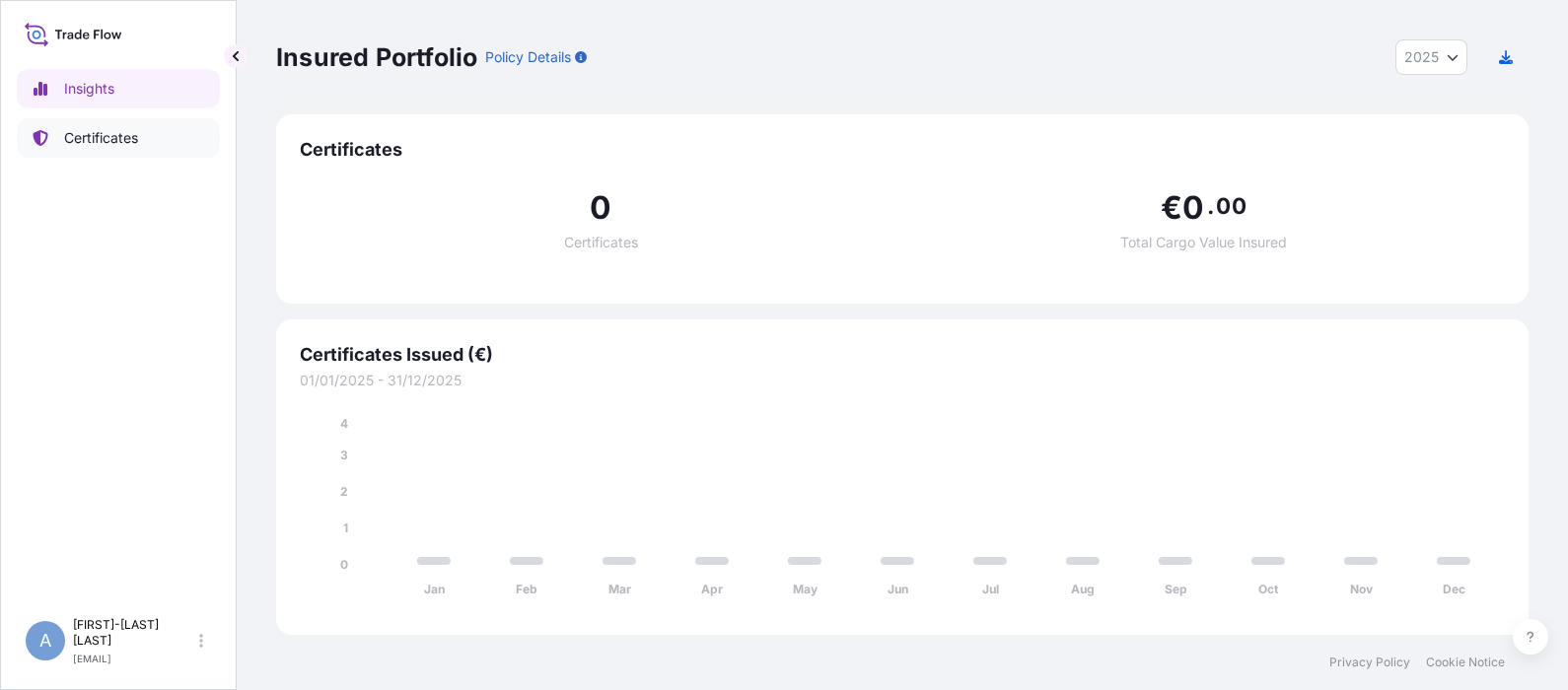 click on "Certificates" at bounding box center [101, 138] 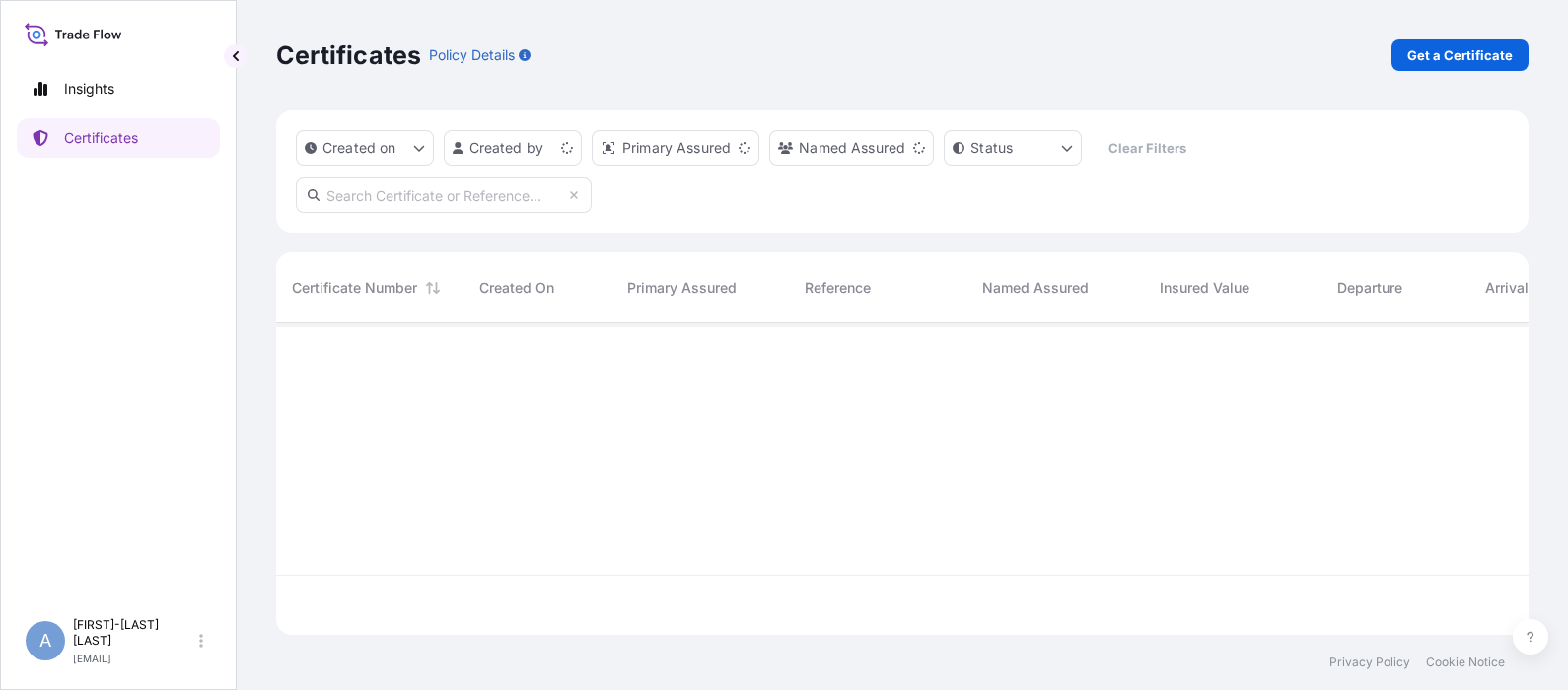 scroll, scrollTop: 20, scrollLeft: 20, axis: both 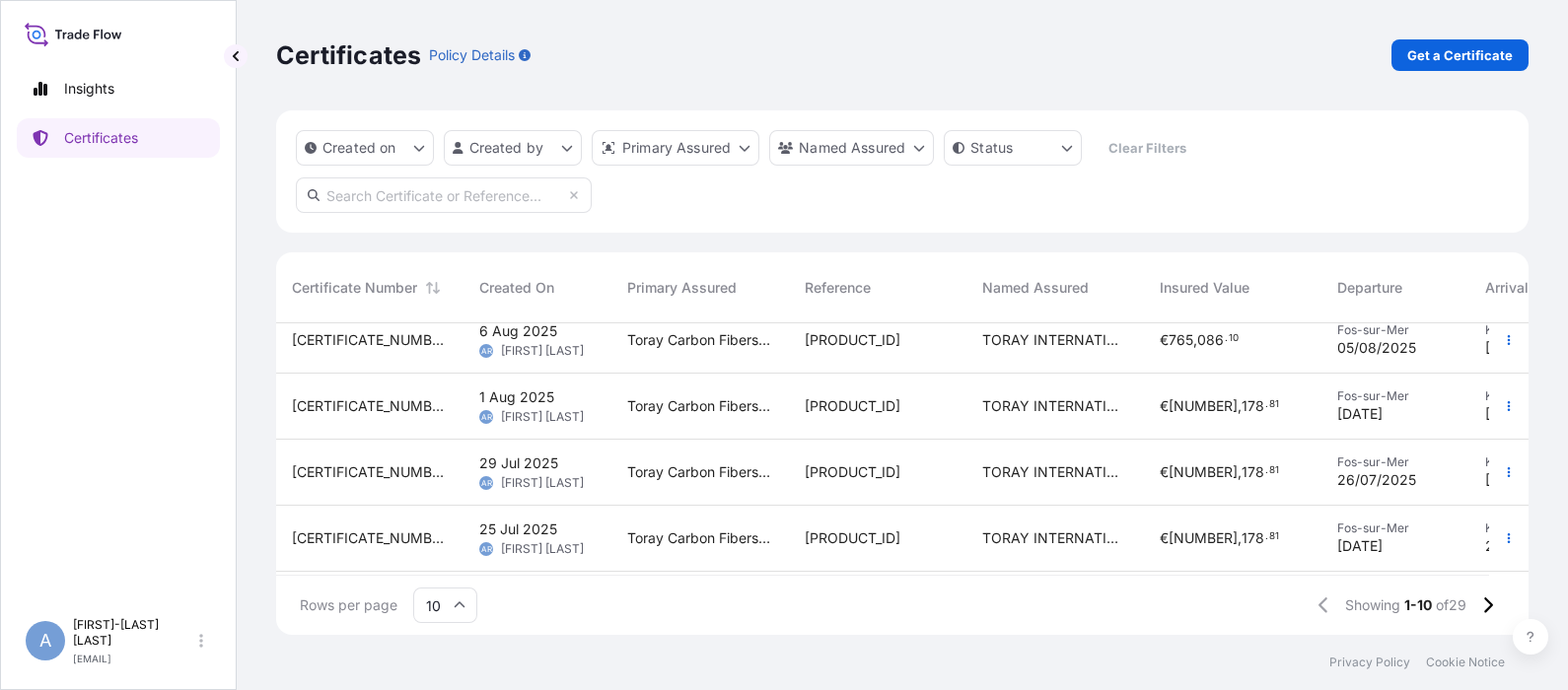 click on "Toray Carbon Fibers Europe" at bounding box center [700, 538] 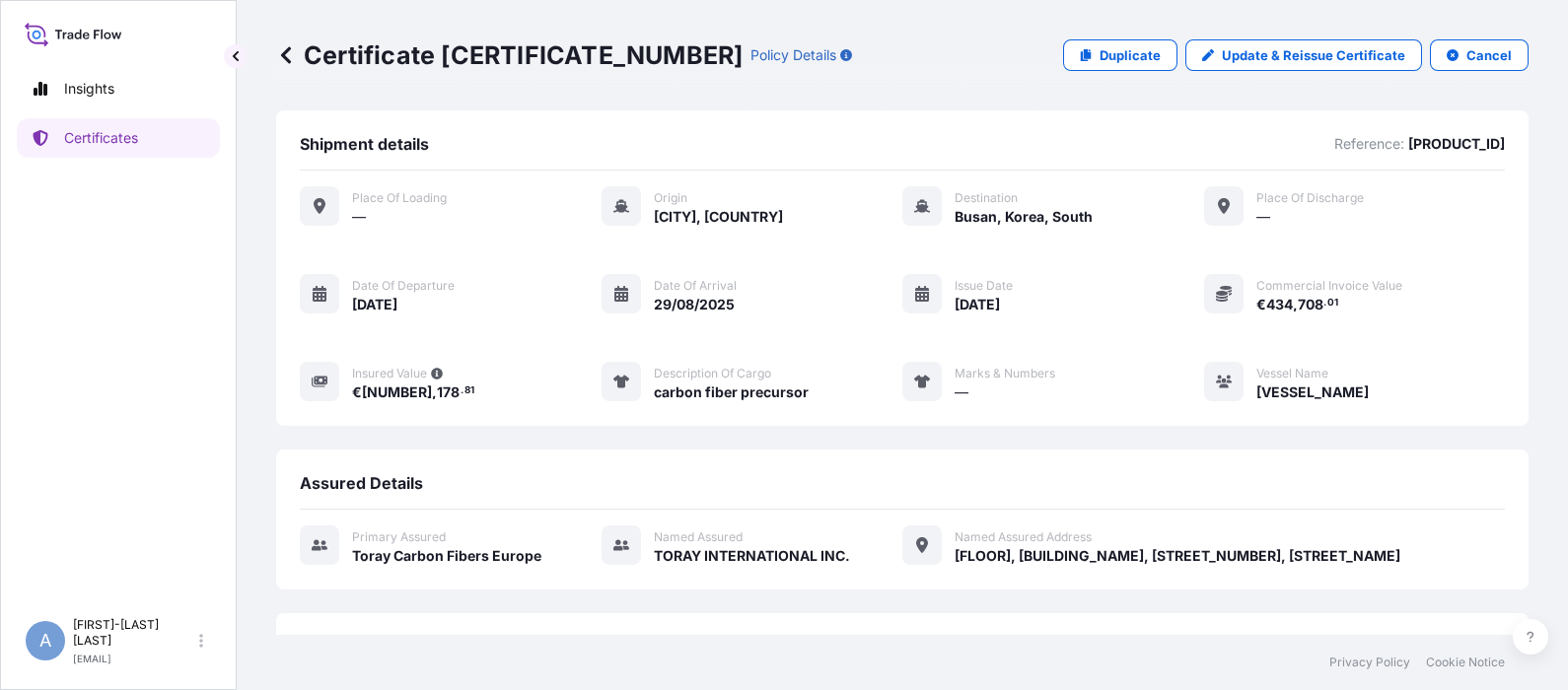 scroll, scrollTop: 161, scrollLeft: 0, axis: vertical 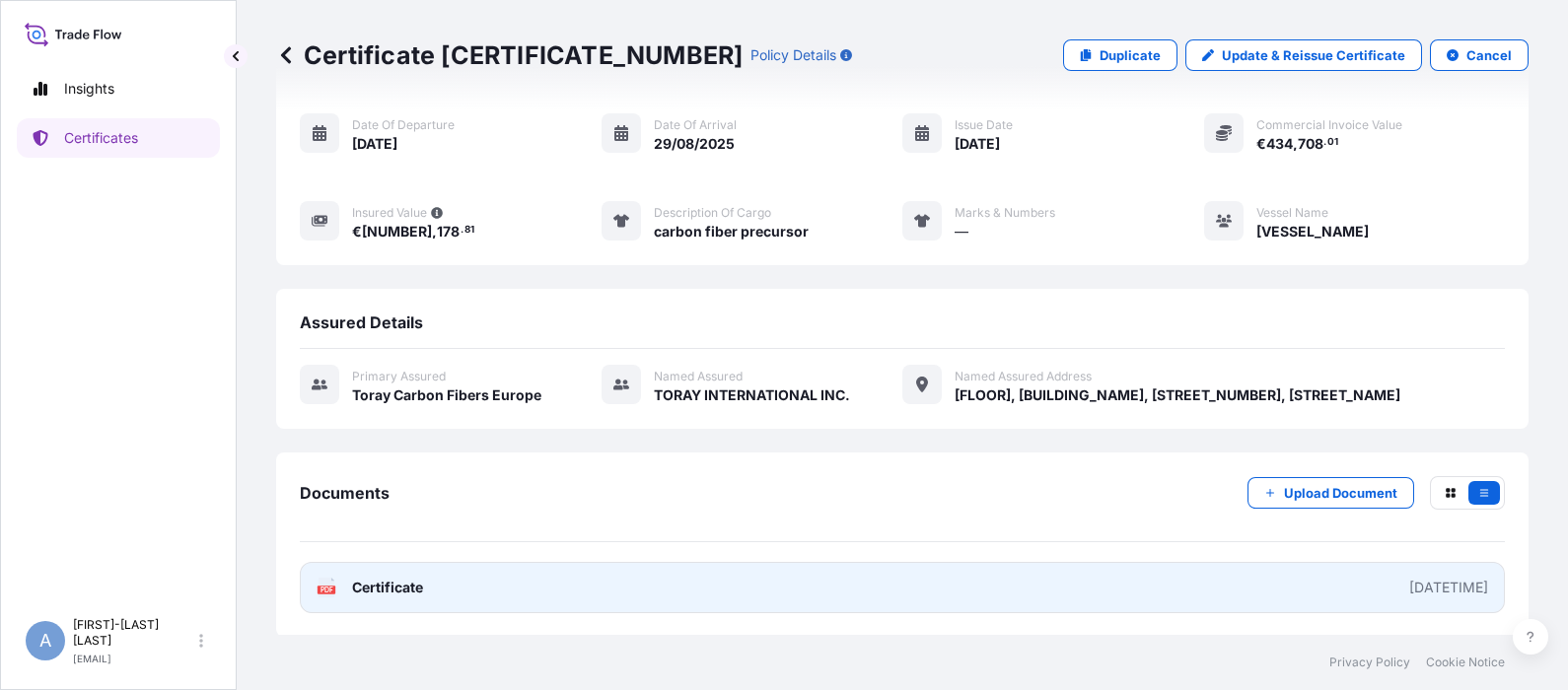 click on "Certificate" at bounding box center (388, 587) 